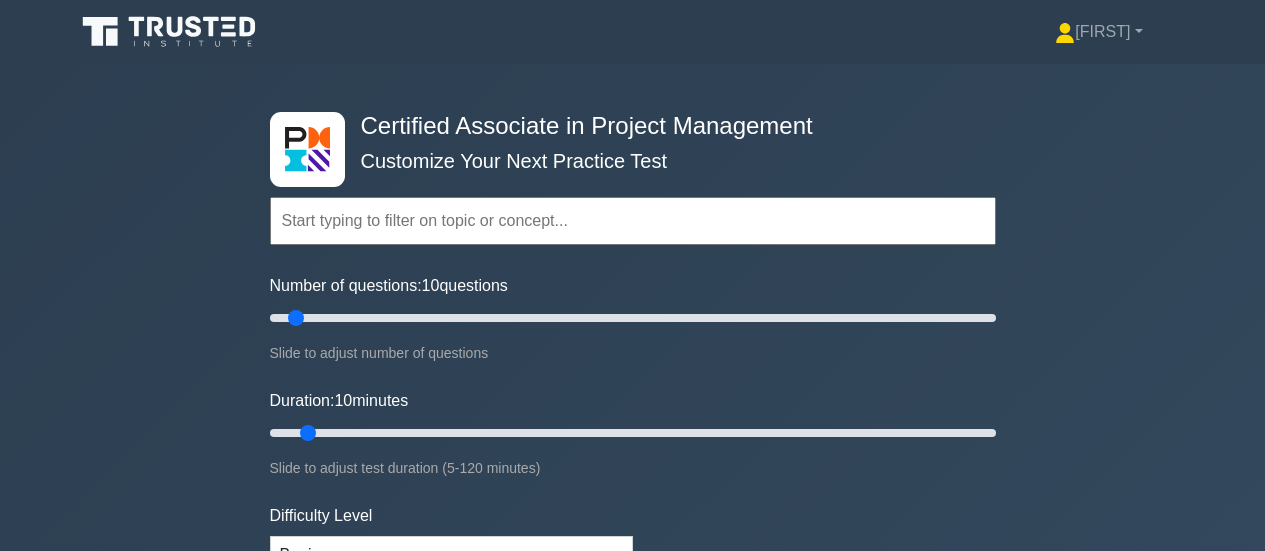 scroll, scrollTop: 0, scrollLeft: 0, axis: both 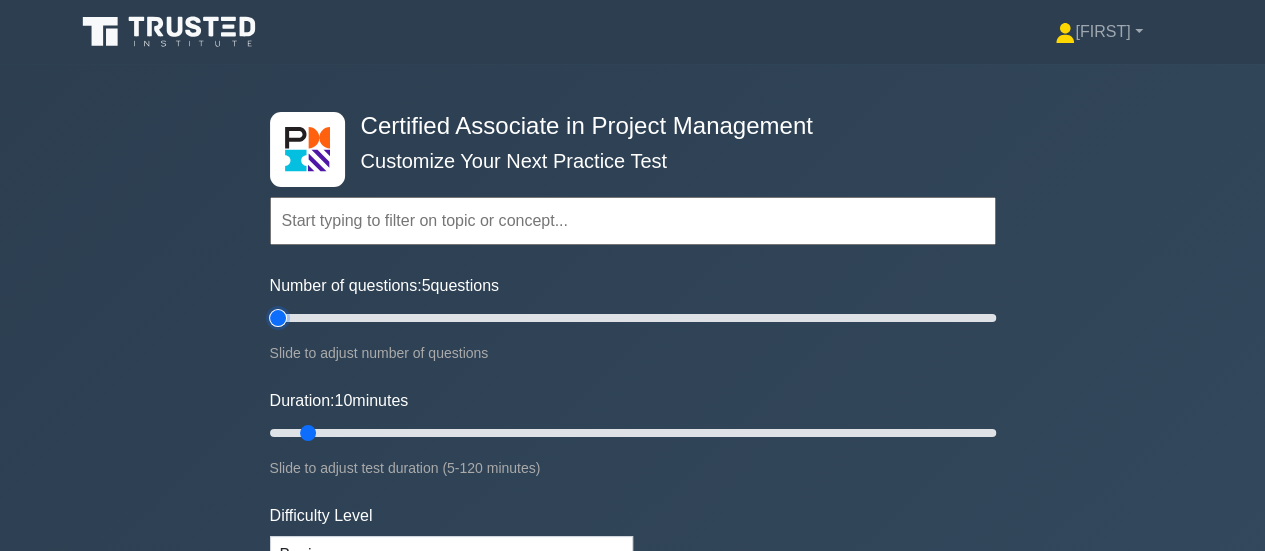 drag, startPoint x: 300, startPoint y: 319, endPoint x: 260, endPoint y: 319, distance: 40 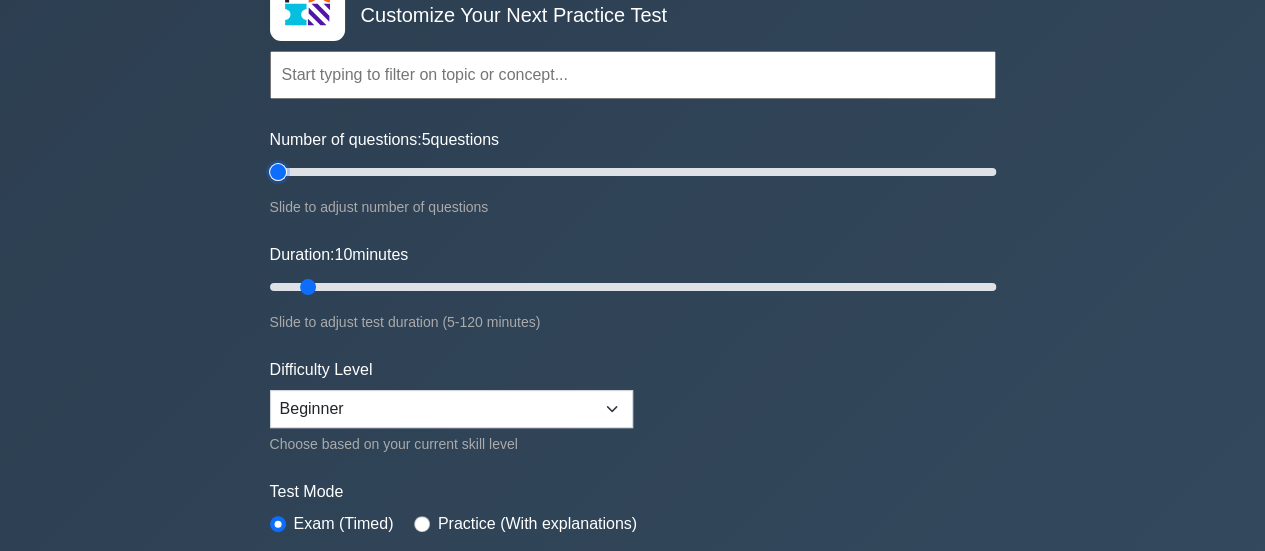 scroll, scrollTop: 200, scrollLeft: 0, axis: vertical 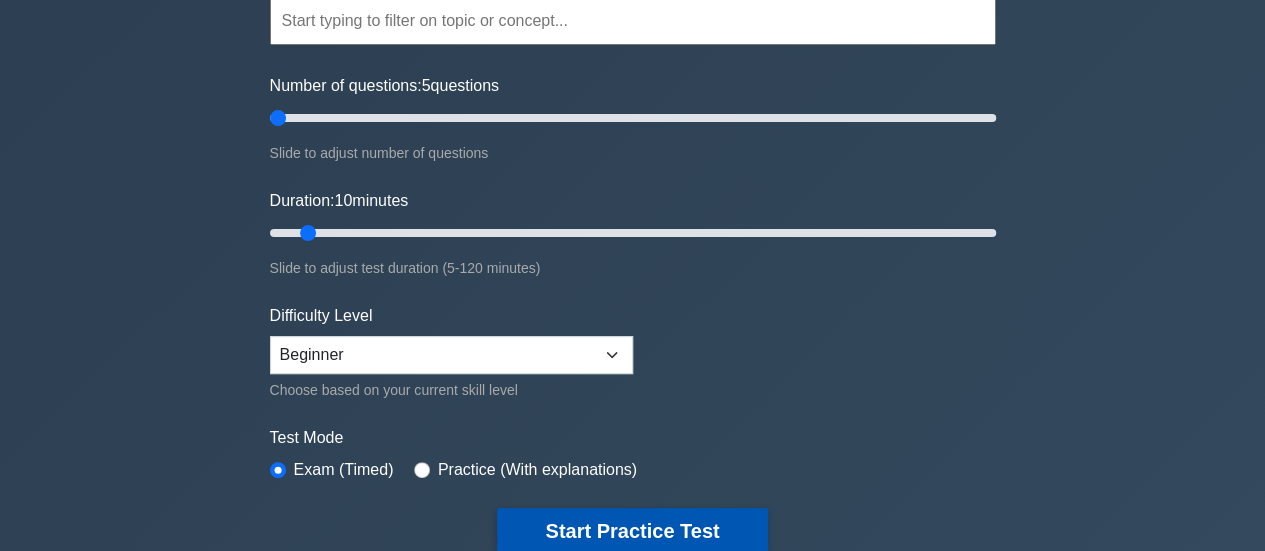 click on "Start Practice Test" at bounding box center [632, 531] 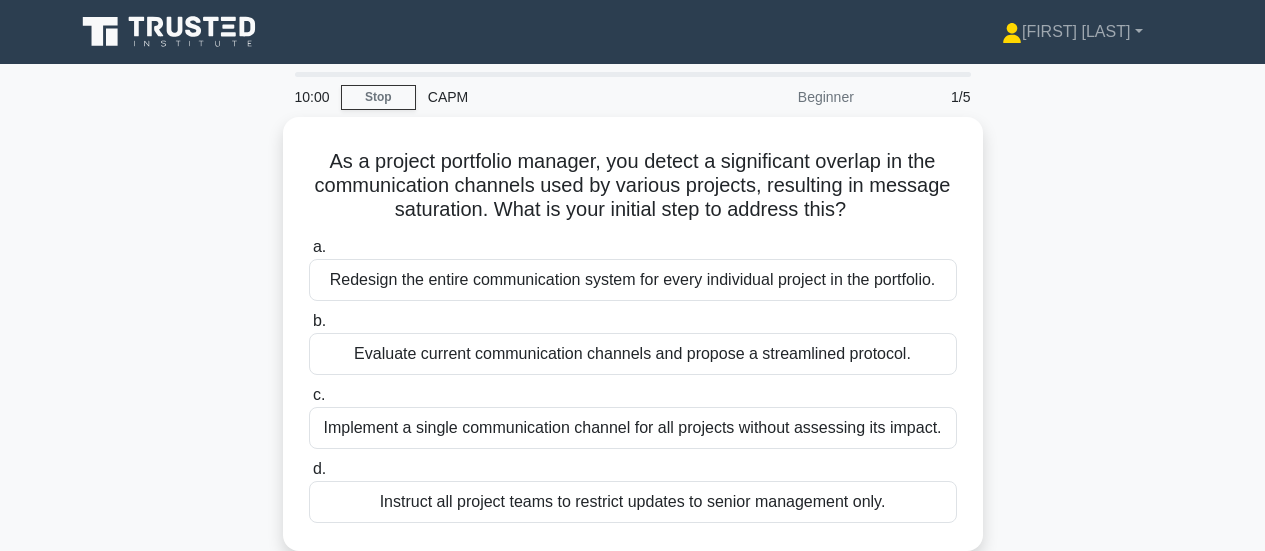 scroll, scrollTop: 0, scrollLeft: 0, axis: both 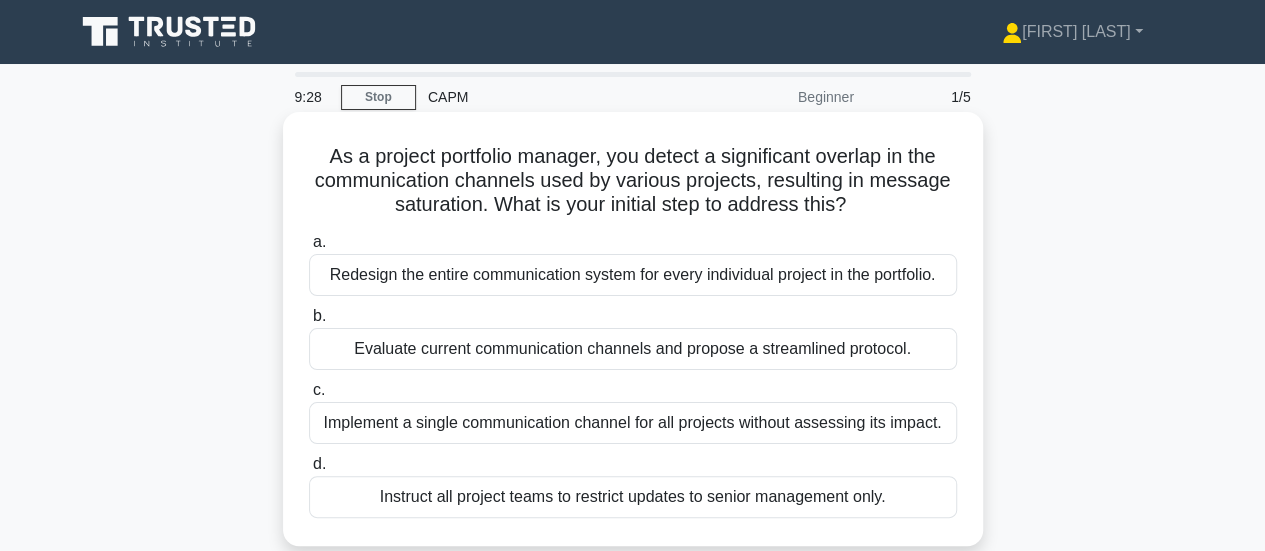 drag, startPoint x: 837, startPoint y: 301, endPoint x: 295, endPoint y: 125, distance: 569.8596 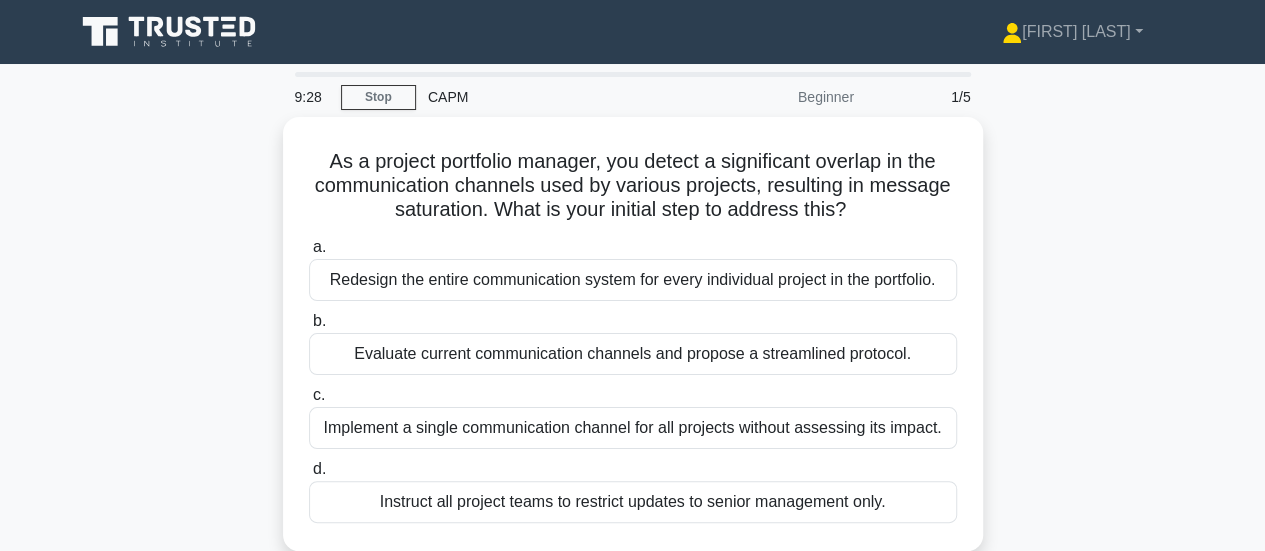 copy on "As a project portfolio manager, you detect a significant overlap in the communication channels used by various projects, resulting in message saturation. What is your initial step to address this?
.spinner_0XTQ{transform-origin:center;animation:spinner_y6GP .75s linear infinite}@keyframes spinner_y6GP{100%{transform:rotate(360deg)}}
a.
Redesign the entire communication system for every individual project in the portfolio.
b.
Evaluate current communication channels and propose a streamlined protocol.
c.
Implement a single communication channel for all projects without assessing its impact.
d.
Instruct all project teams to restrict updates to senior management only." 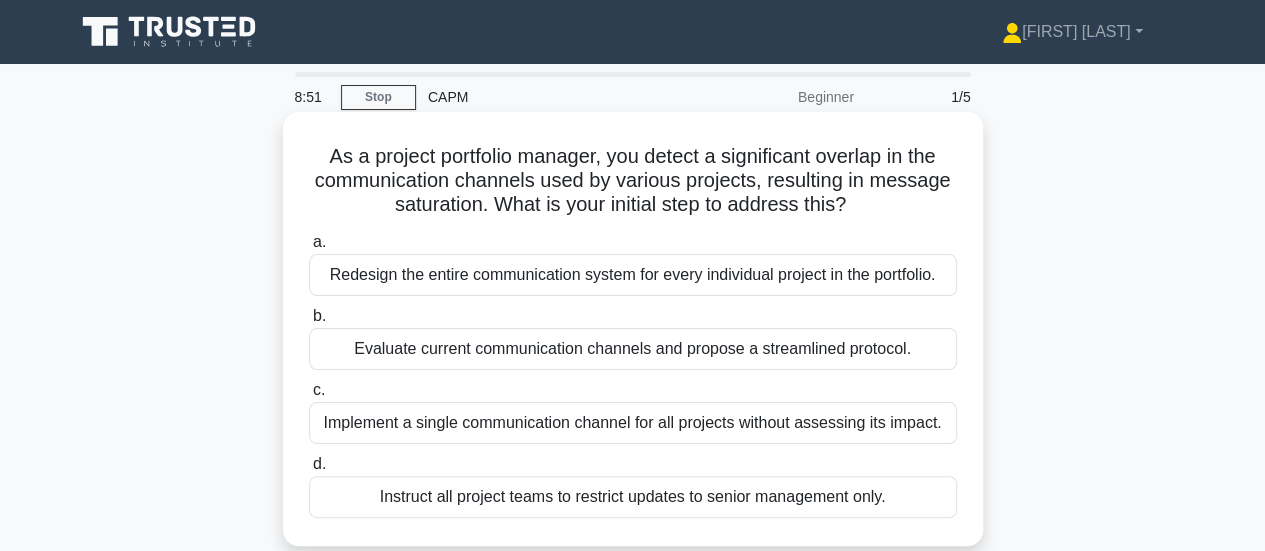 click on "Redesign the entire communication system for every individual project in the portfolio." at bounding box center [633, 275] 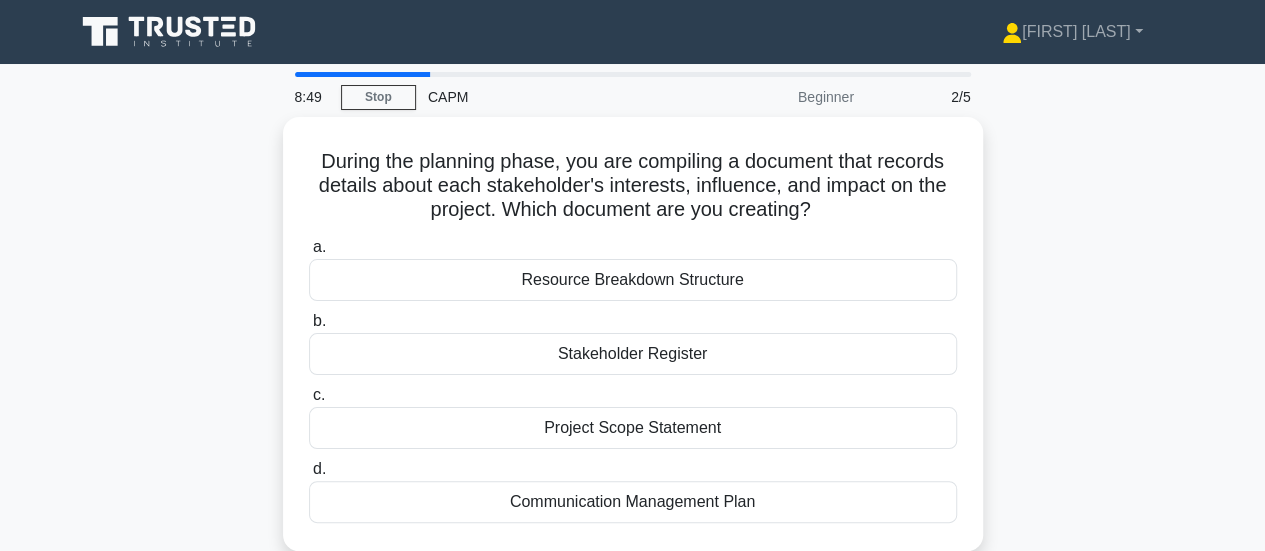 scroll, scrollTop: 45, scrollLeft: 0, axis: vertical 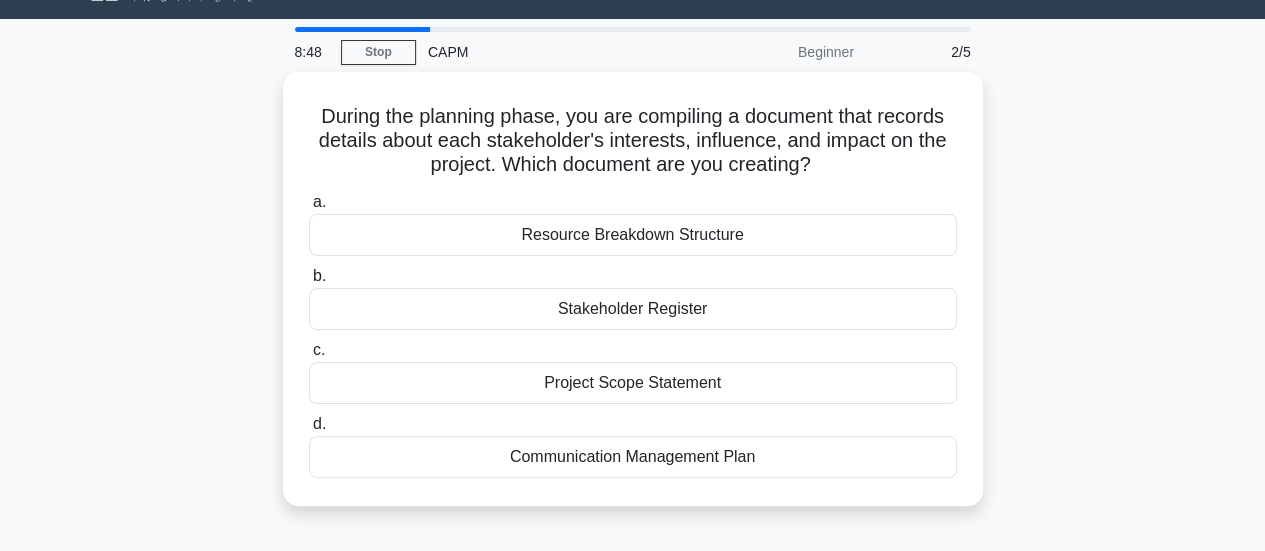 drag, startPoint x: 826, startPoint y: 491, endPoint x: 12, endPoint y: 114, distance: 897.06464 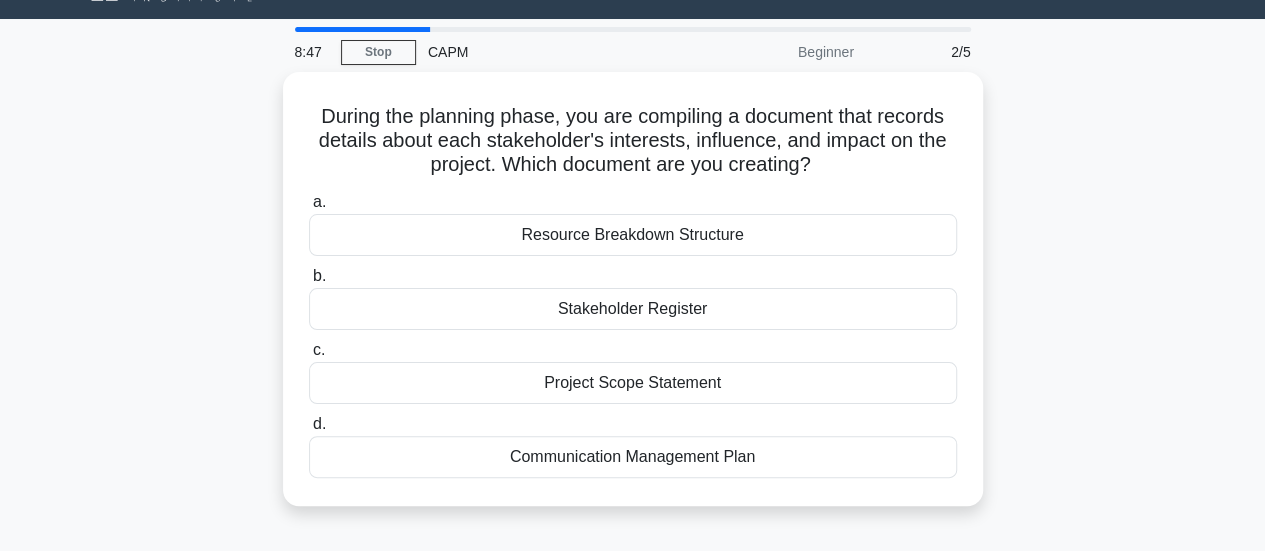 copy on "During the planning phase, you are compiling a document that records details about each stakeholder's interests, influence, and impact on the project. Which document are you creating?
.spinner_0XTQ{transform-origin:center;animation:spinner_y6GP .75s linear infinite}@keyframes spinner_y6GP{100%{transform:rotate(360deg)}}
a.
Resource Breakdown Structure
b.
Stakeholder Register
c.
Project Scope Statement
d.
Communication Management Plan" 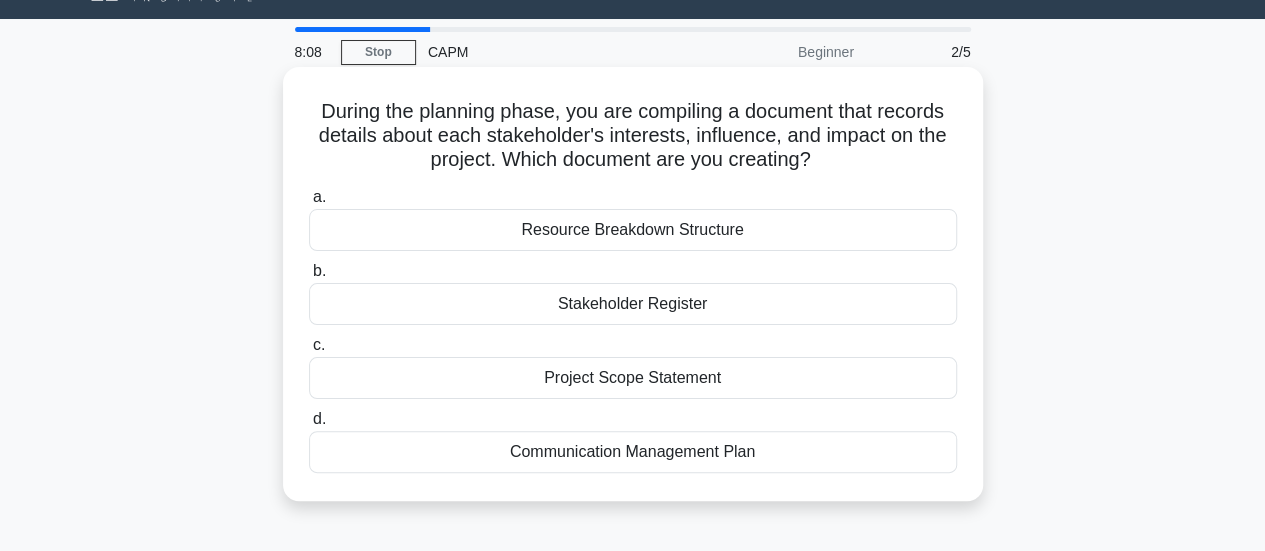 click on "Stakeholder Register" at bounding box center [633, 304] 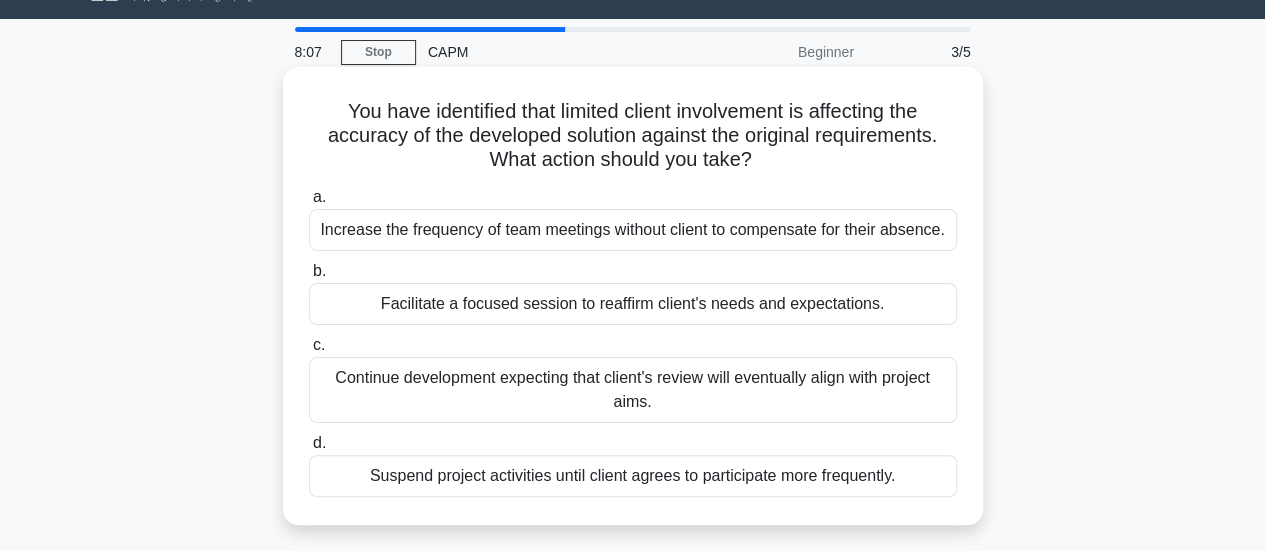 scroll, scrollTop: 0, scrollLeft: 0, axis: both 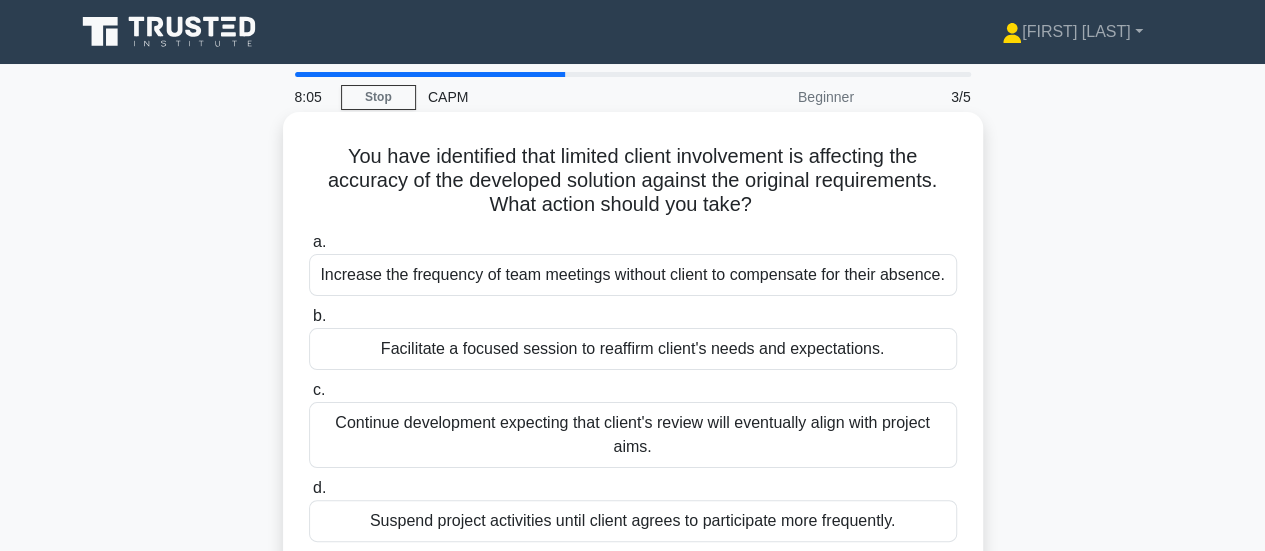 drag, startPoint x: 904, startPoint y: 522, endPoint x: 317, endPoint y: 165, distance: 687.03564 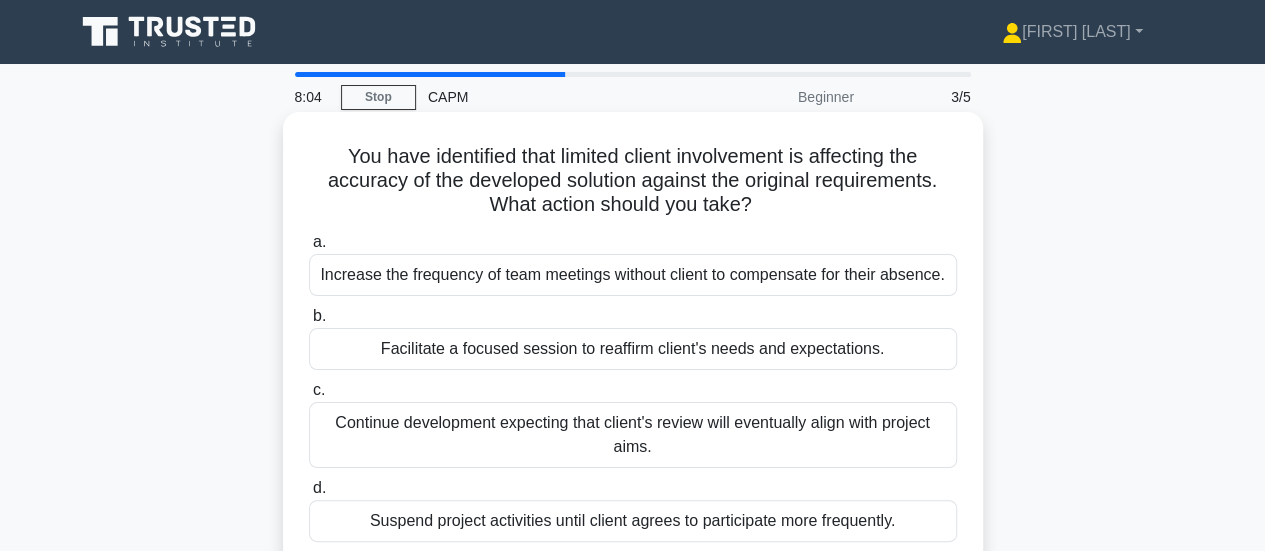copy on "You have identified that limited client involvement is affecting the accuracy of the developed solution against the original requirements. What action should you take?
.spinner_0XTQ{transform-origin:center;animation:spinner_y6GP .75s linear infinite}@keyframes spinner_y6GP{100%{transform:rotate(360deg)}}
a.
Increase the frequency of team meetings without client to compensate for their absence.
b.
Facilitate a focused session to reaffirm client's needs and expectations.
c.
Continue development expecting that client's review will eventually align with project aims.
d.
Suspend project activities until client agrees to participate more frequently." 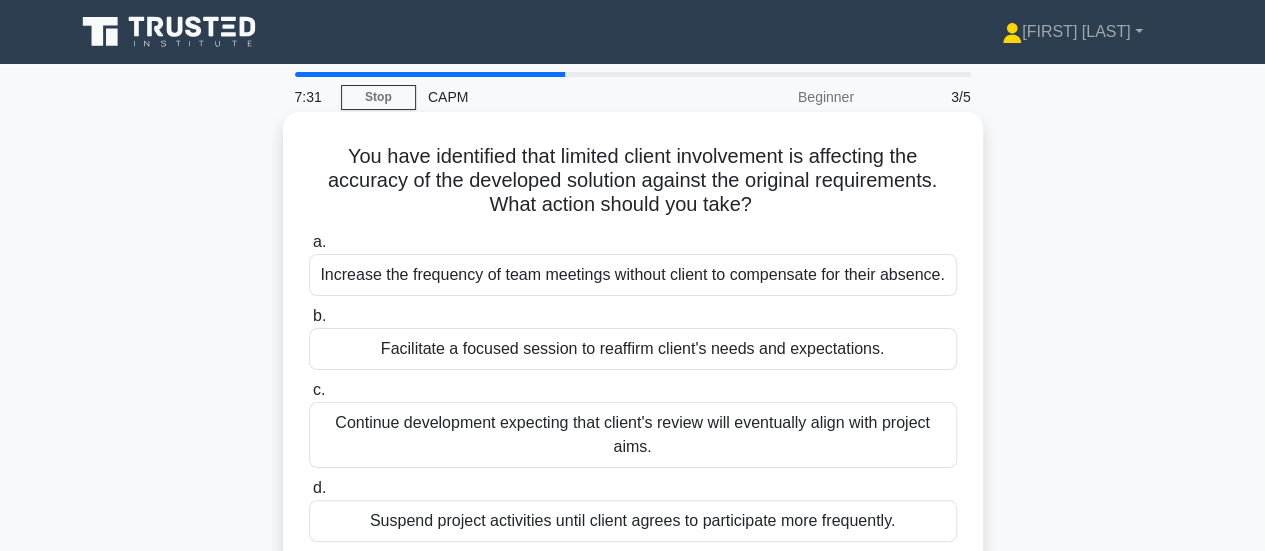 click on "Continue development expecting that client's review will eventually align with project aims." at bounding box center (633, 435) 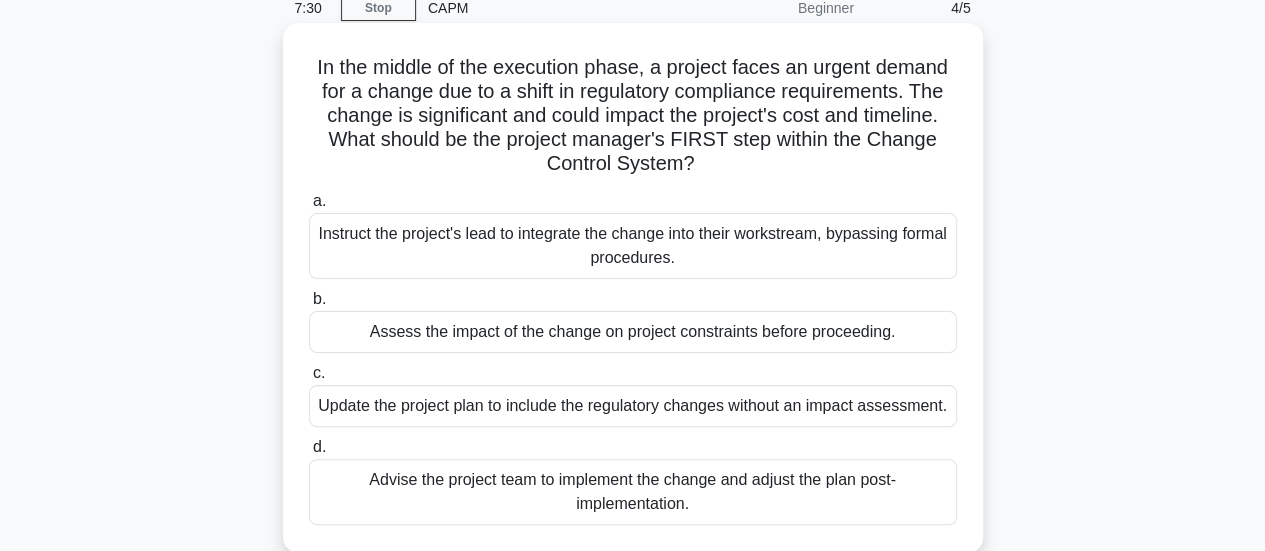 scroll, scrollTop: 300, scrollLeft: 0, axis: vertical 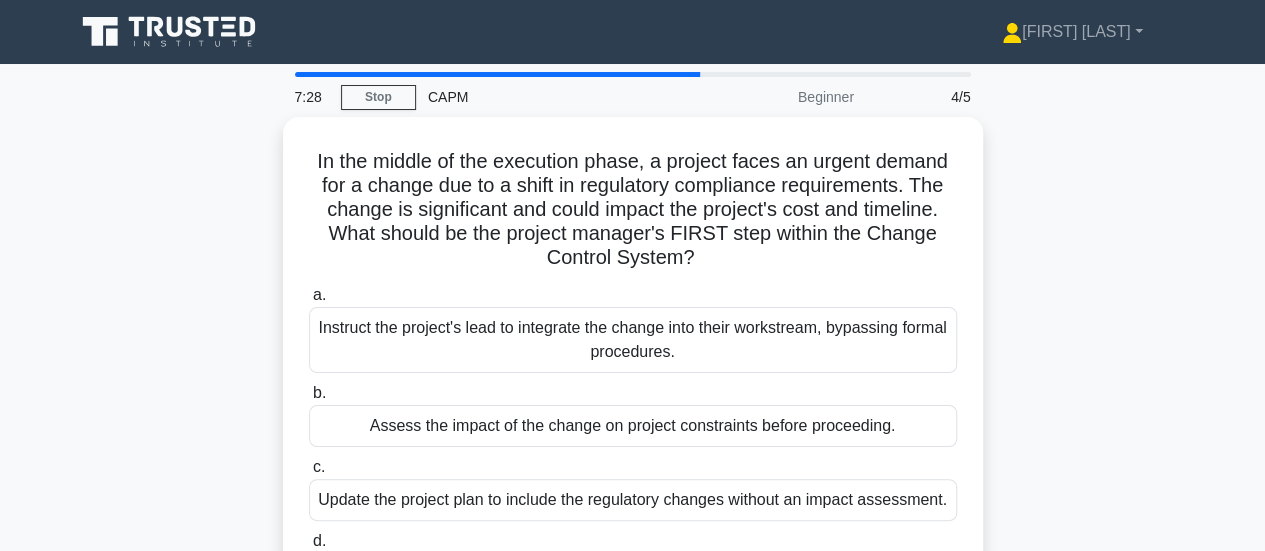 drag, startPoint x: 762, startPoint y: 302, endPoint x: 295, endPoint y: -21, distance: 567.8186 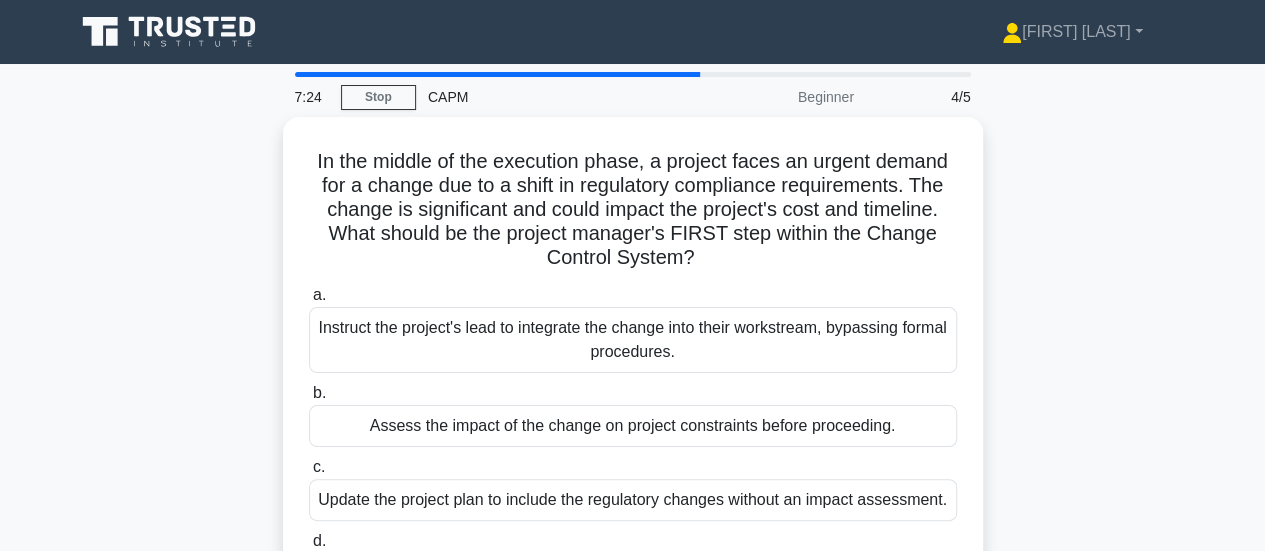 copy on "[FIRST] [LAST]
Profile
Settings
7:28
Stop
CAPM
Beginner
4/5
In the middle of the execution phase, a project faces an urgent demand for a change due to a shift in regulatory compliance requirements. The change is significant and could impact the project's cost and timeline. What should be the project manager's FIRST step within the Change Control System?
.spinner_0XTQ{transform-origin:center;animation:spinner_y6GP .75s linear infinite}@keyframes spinner_y6GP{100%{transform:rotate(360deg)}}
a.
Instruct the project's lead to integrate the change into their workstream, bypassing formal procedures.
b.
Assess the impact of the change on project constraints before proceeding.
c.
Update the project plan to includ..." 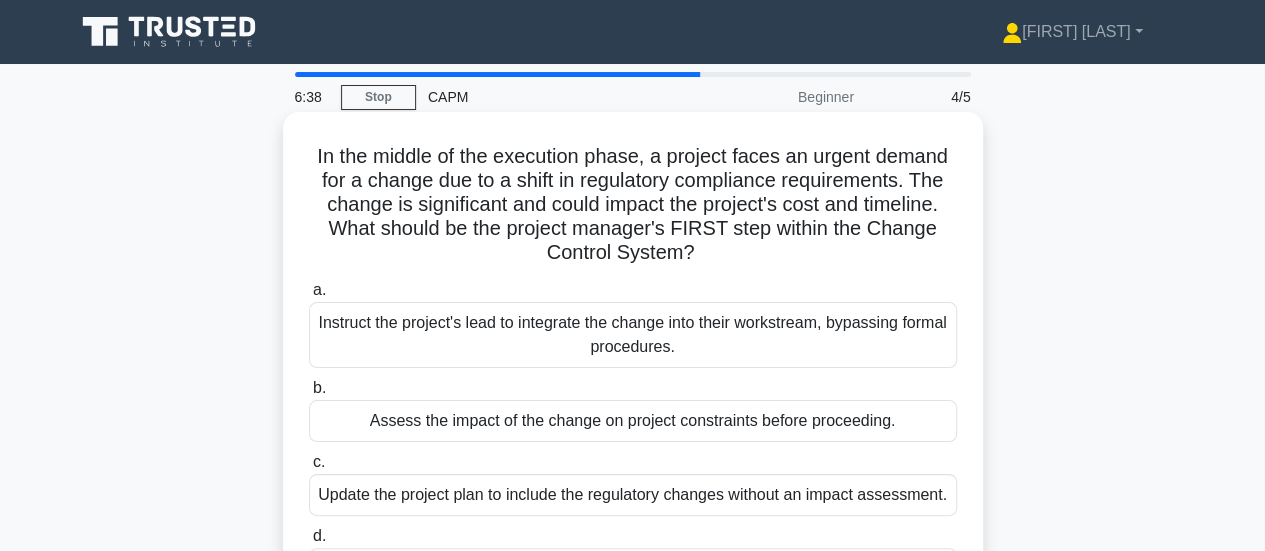 click on "Assess the impact of the change on project constraints before proceeding." at bounding box center [633, 421] 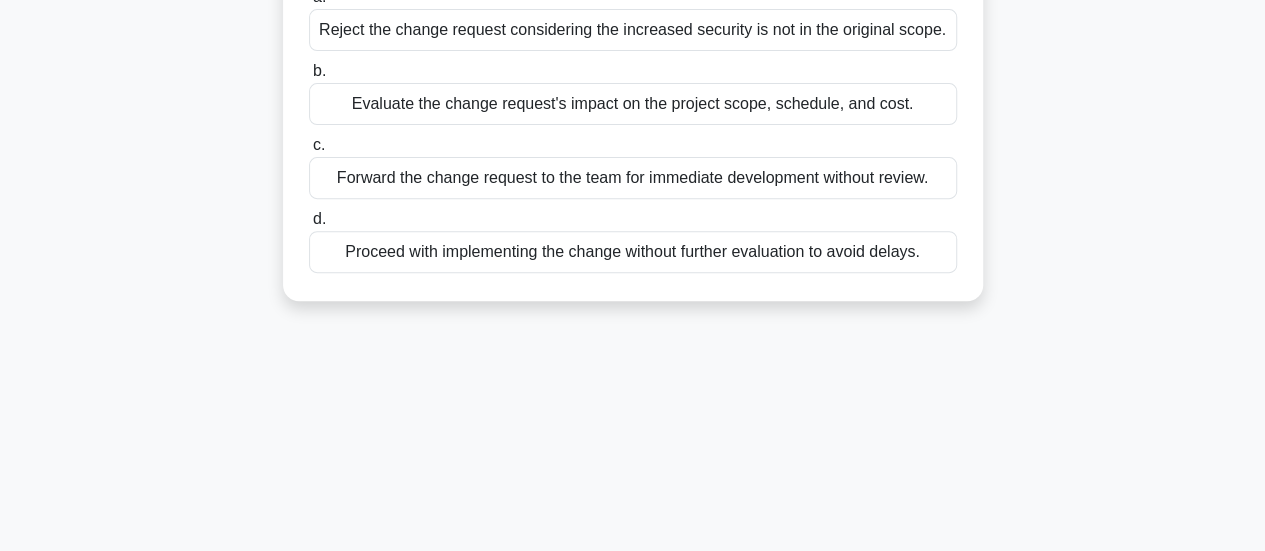 scroll, scrollTop: 300, scrollLeft: 0, axis: vertical 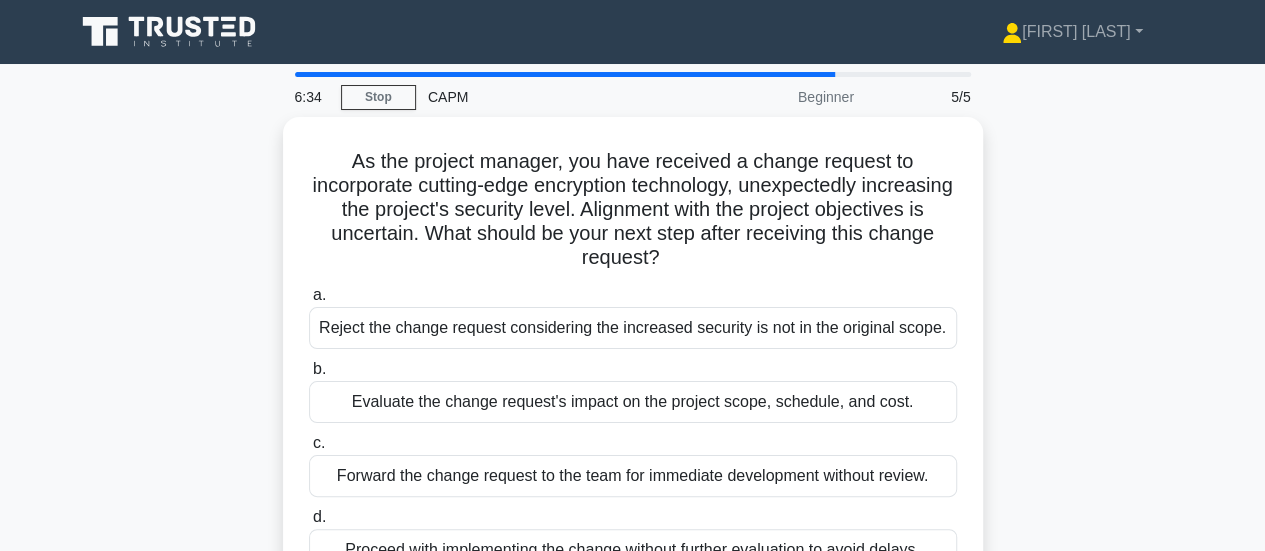 drag, startPoint x: 930, startPoint y: 249, endPoint x: 272, endPoint y: 1, distance: 703.1842 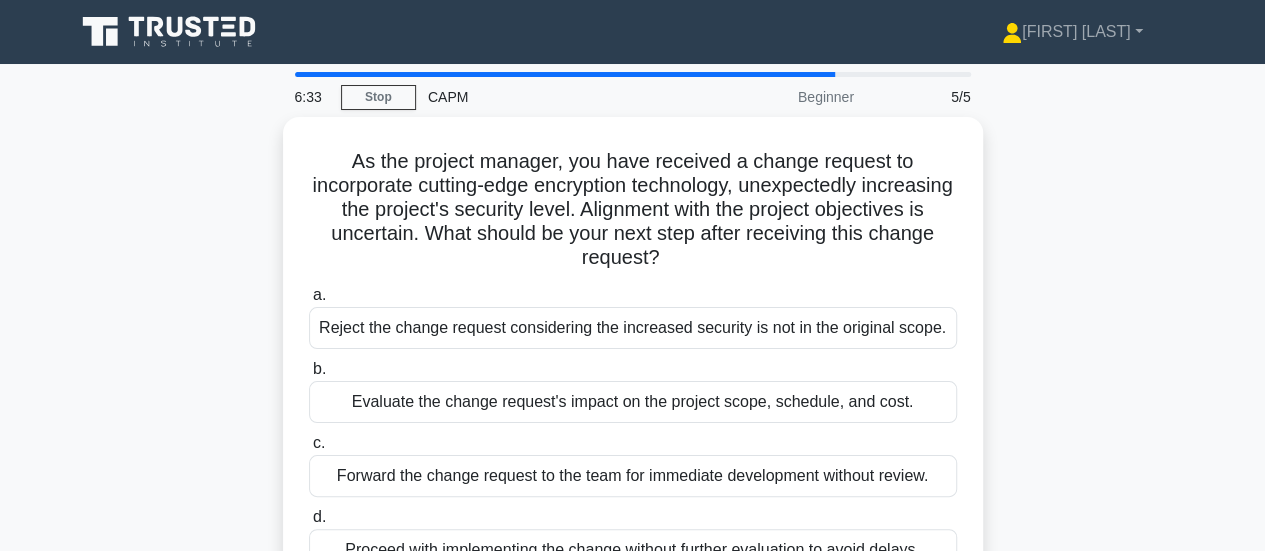copy on "Mubarak
Profile
Settings
6:34
Stop
CAPM
Beginner
5/5
As the project manager, you have received a change request to incorporate cutting-edge encryption technology, unexpectedly increasing the project's security level. Alignment with the project objectives is uncertain. What should be your next step after receiving this change request?
.spinner_0XTQ{transform-origin:center;animation:spinner_y6GP .75s linear infinite}@keyframes spinner_y6GP{100%{transform:rotate(360deg)}}
a.
Reject the change request considering the increased security is not in the original scope.
b.
Evaluate the change request's impact on the project scope, schedule, and cost.
c.
Forward the change request to the team for immediate d..." 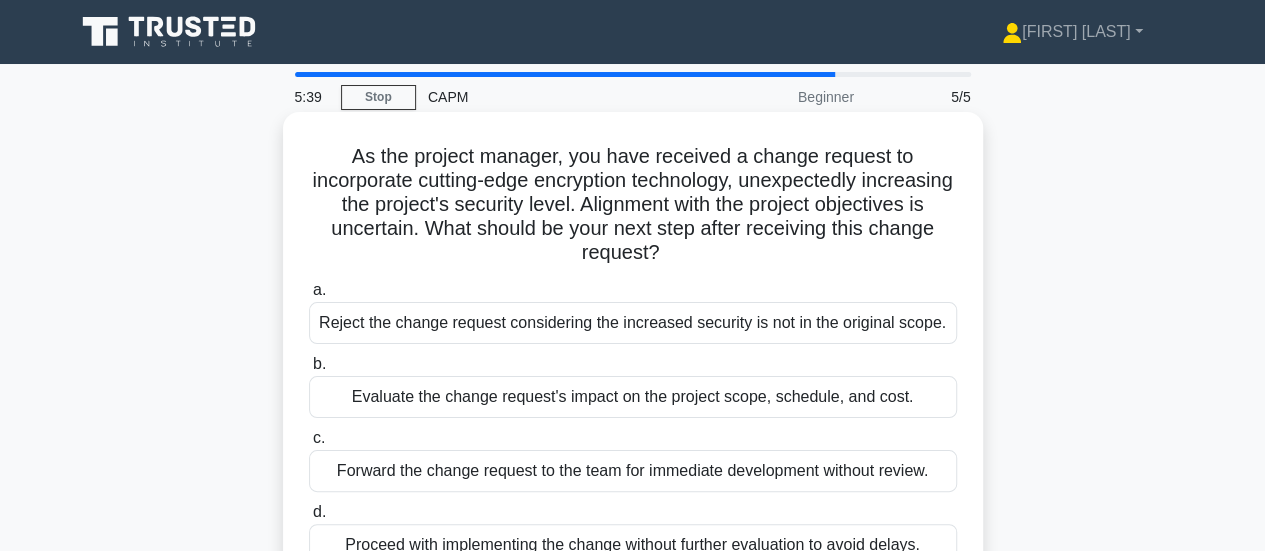 click on "Reject the change request considering the increased security is not in the original scope." at bounding box center [633, 323] 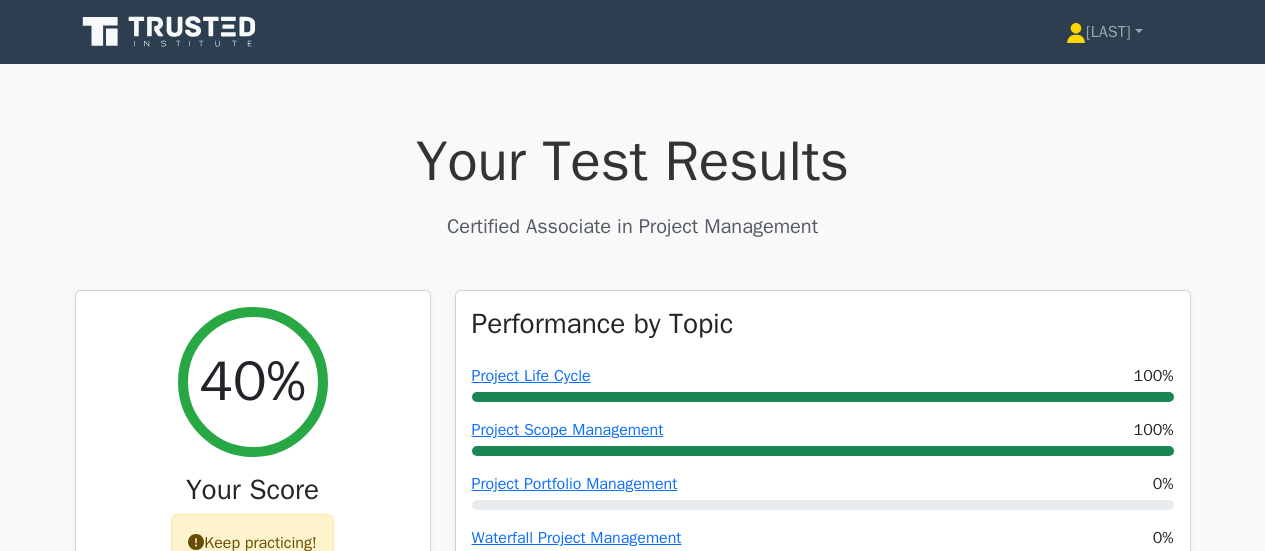 scroll, scrollTop: 0, scrollLeft: 0, axis: both 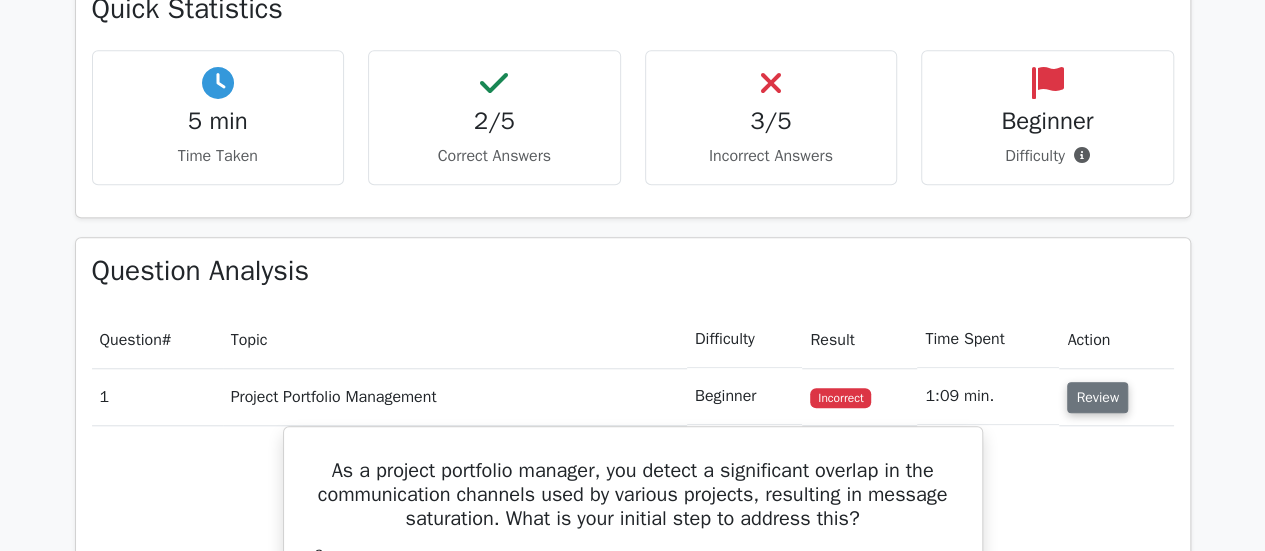 click on "Review" at bounding box center [1097, 397] 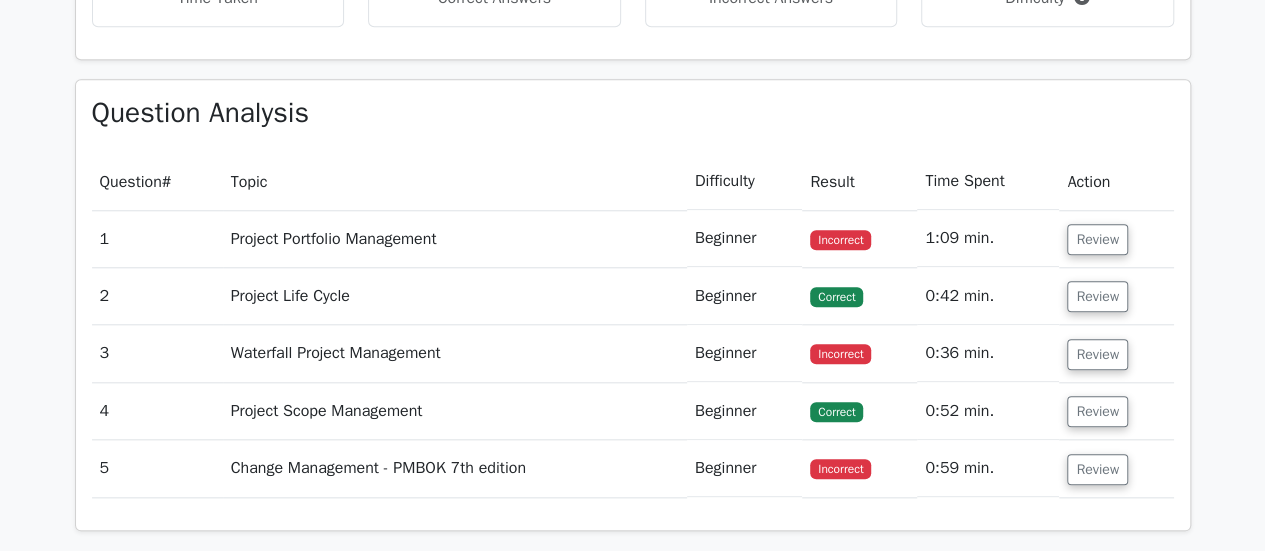 scroll, scrollTop: 900, scrollLeft: 0, axis: vertical 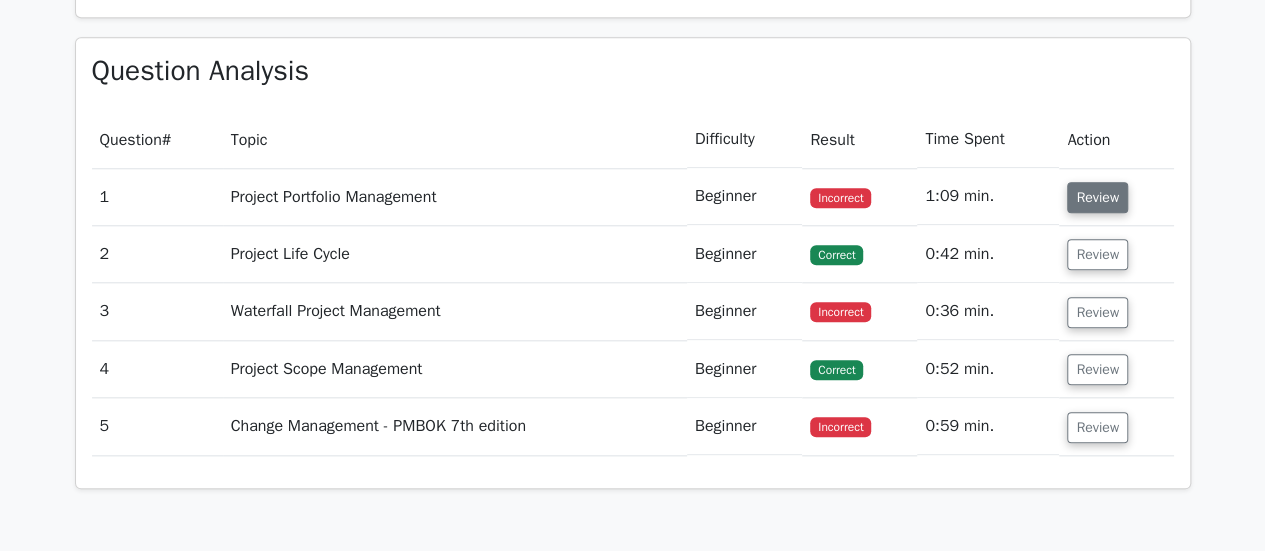 click on "Review" at bounding box center [1097, 197] 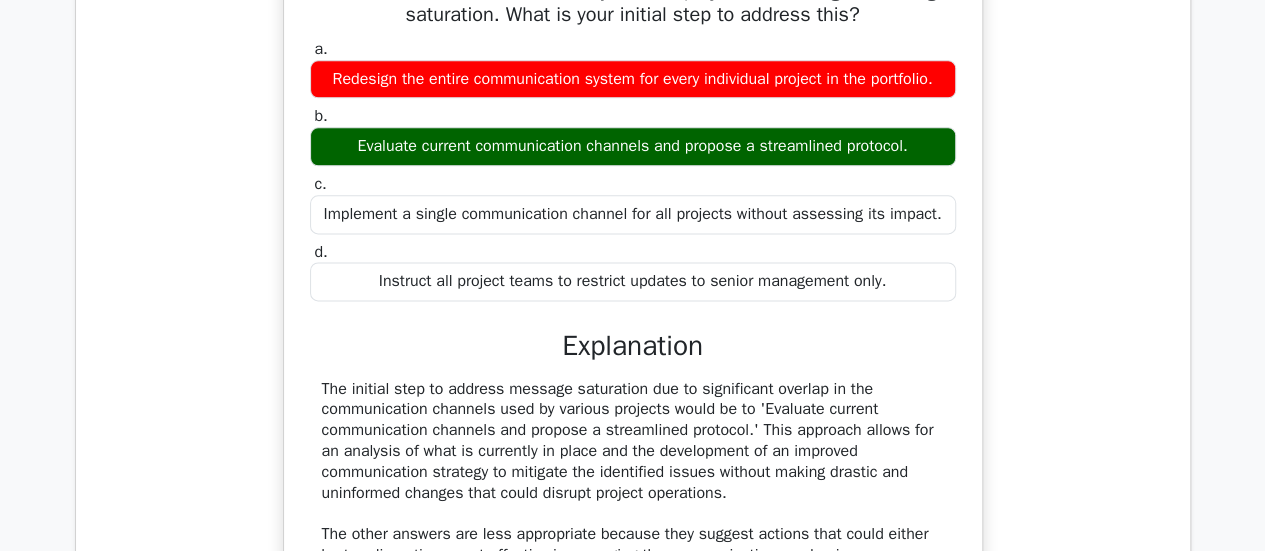 scroll, scrollTop: 1200, scrollLeft: 0, axis: vertical 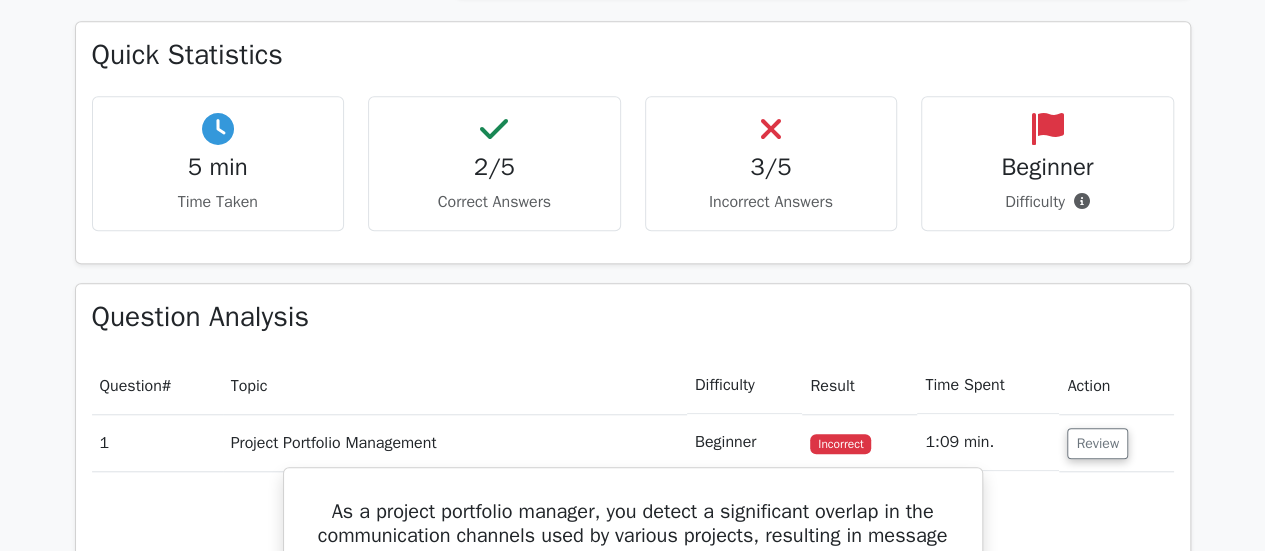 drag, startPoint x: 893, startPoint y: 293, endPoint x: 320, endPoint y: 474, distance: 600.90765 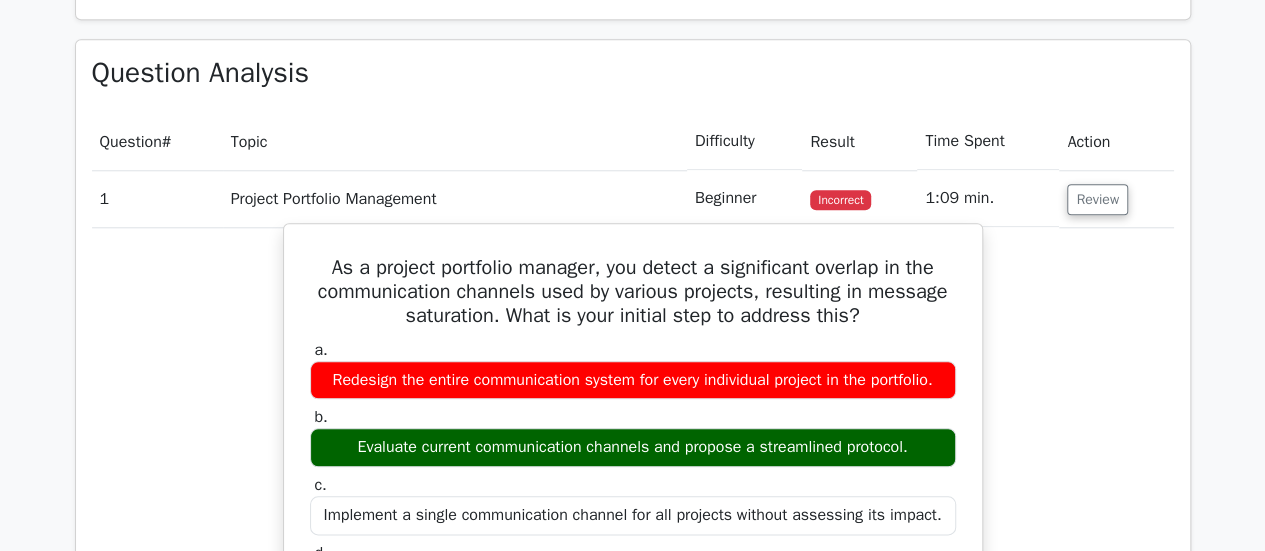 scroll, scrollTop: 954, scrollLeft: 0, axis: vertical 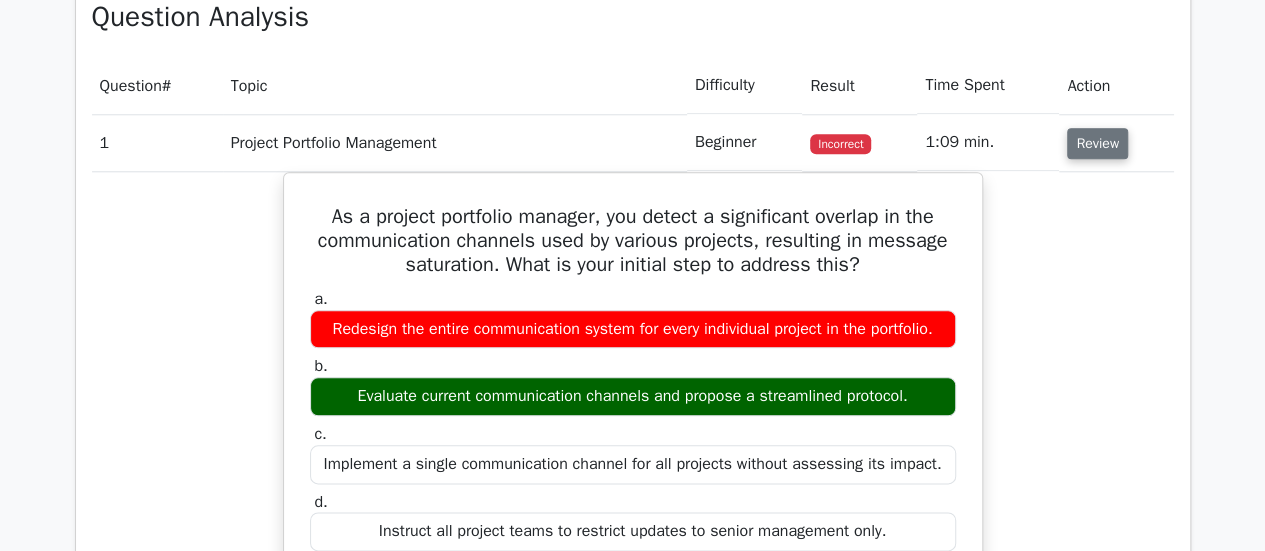 click on "Review" at bounding box center (1097, 143) 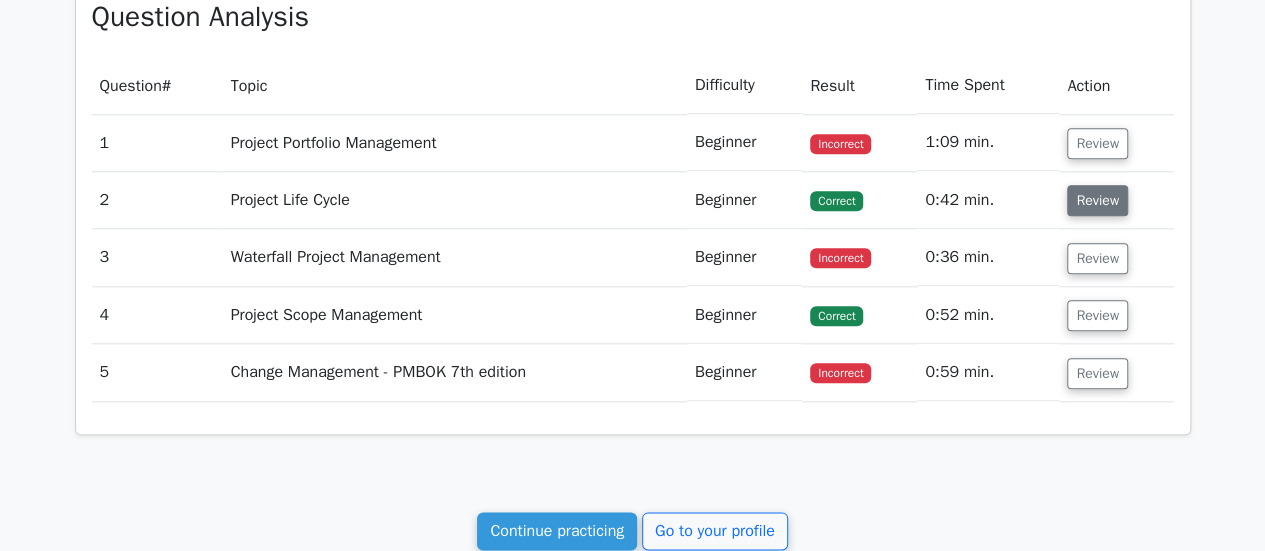 drag, startPoint x: 1101, startPoint y: 203, endPoint x: 1096, endPoint y: 193, distance: 11.18034 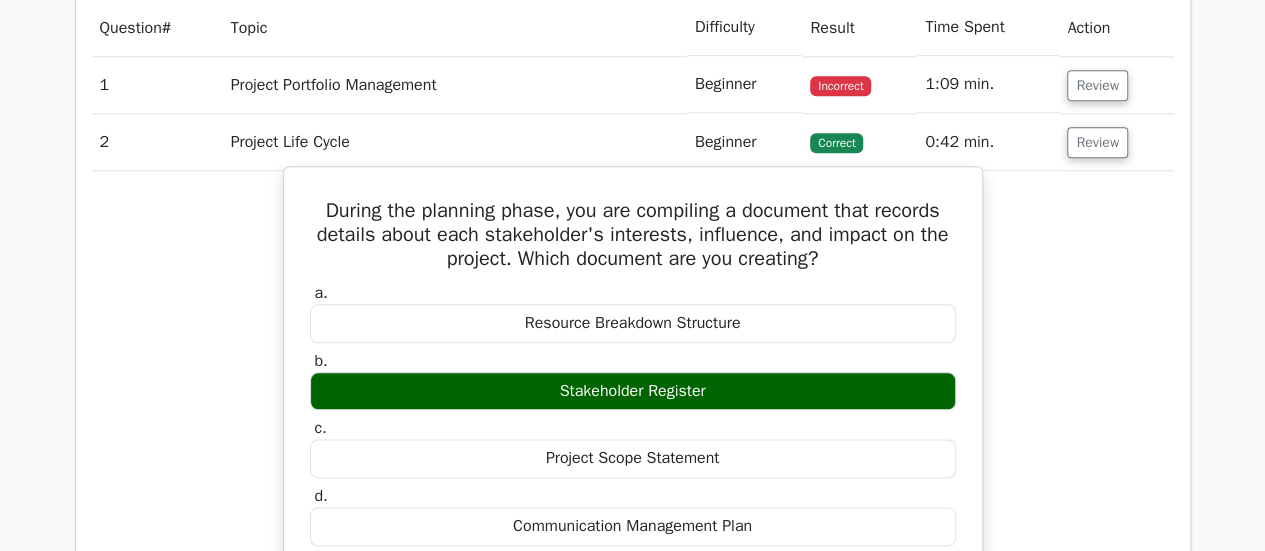 scroll, scrollTop: 1054, scrollLeft: 0, axis: vertical 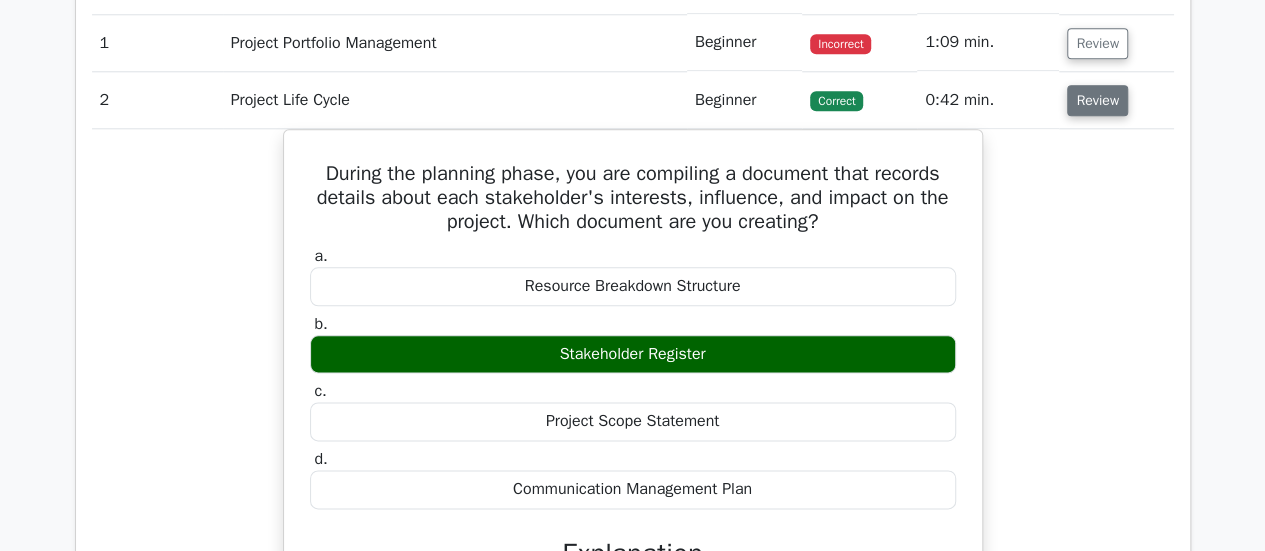 click on "Review" at bounding box center [1097, 100] 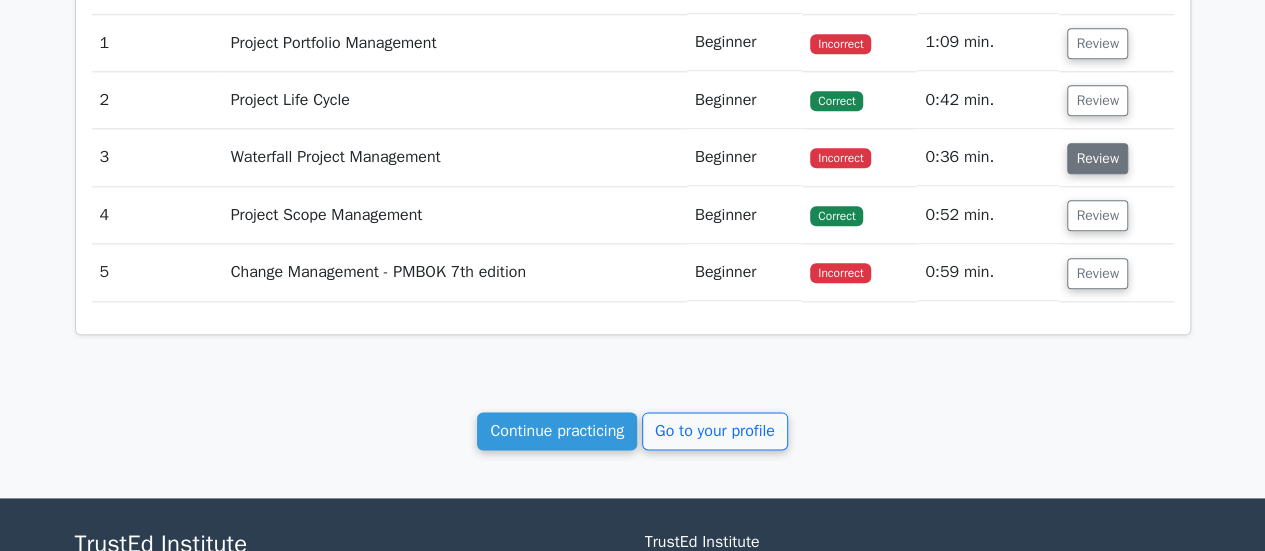 click on "Review" at bounding box center [1097, 158] 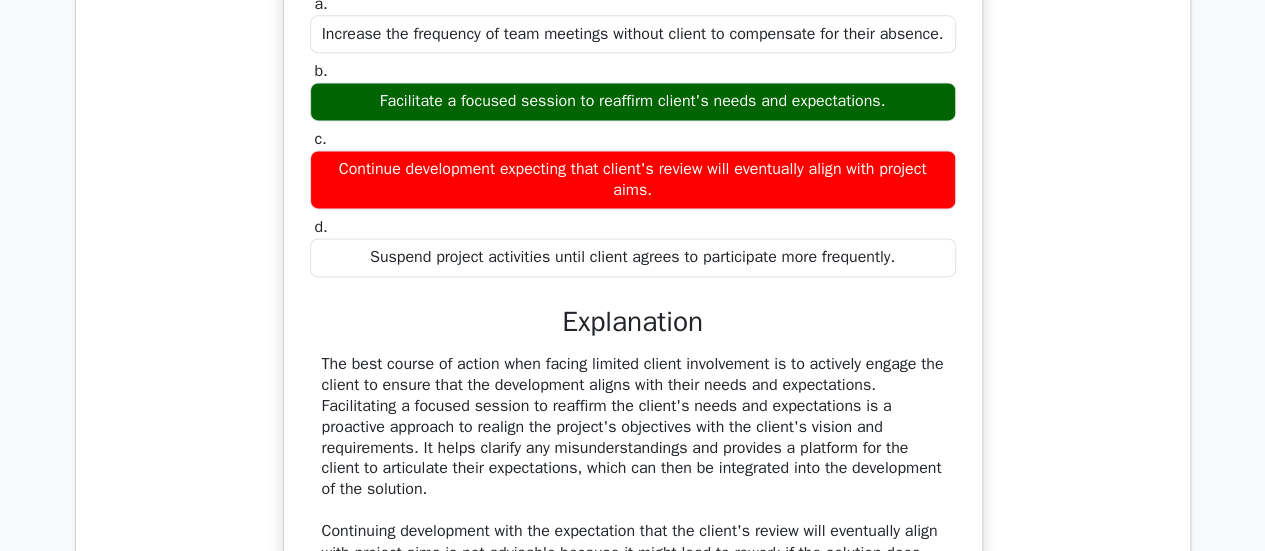 scroll, scrollTop: 1254, scrollLeft: 0, axis: vertical 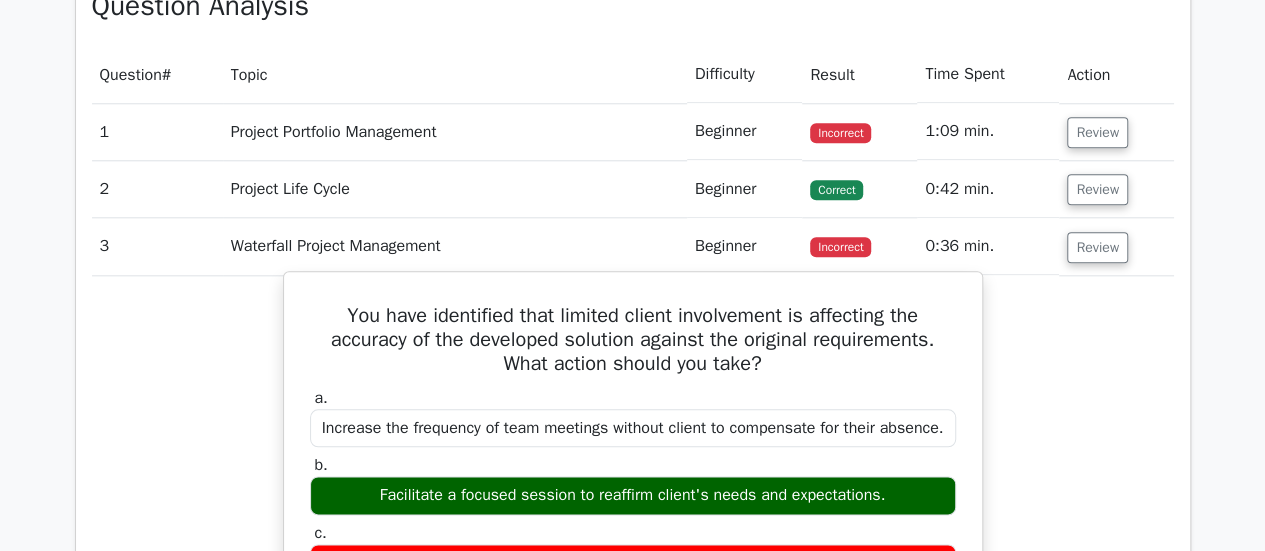 drag, startPoint x: 905, startPoint y: 351, endPoint x: 310, endPoint y: 300, distance: 597.1817 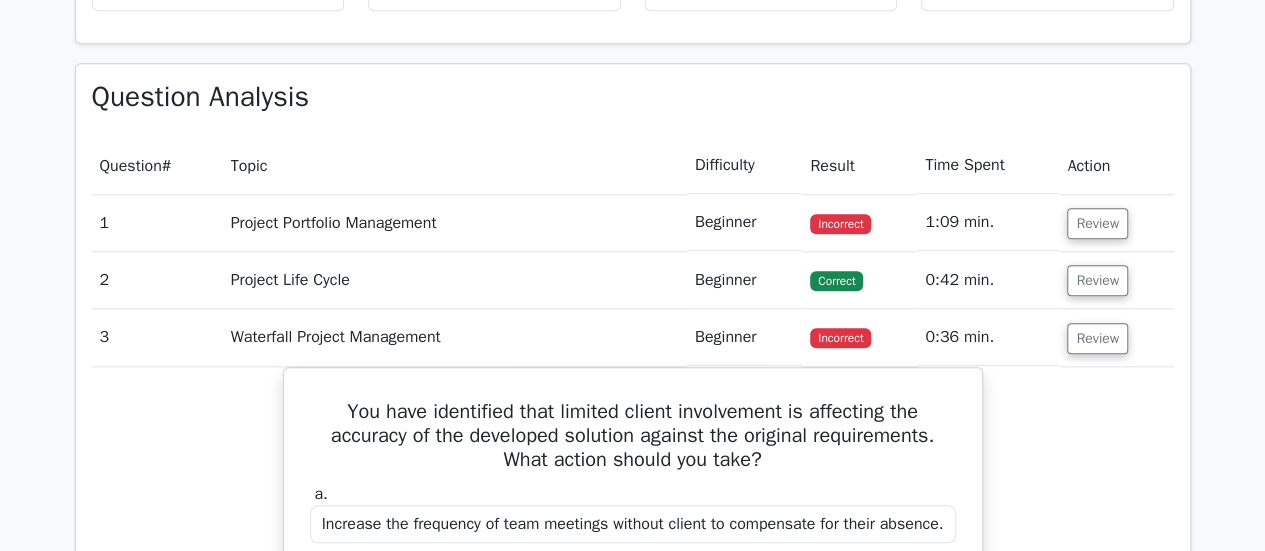 scroll, scrollTop: 865, scrollLeft: 0, axis: vertical 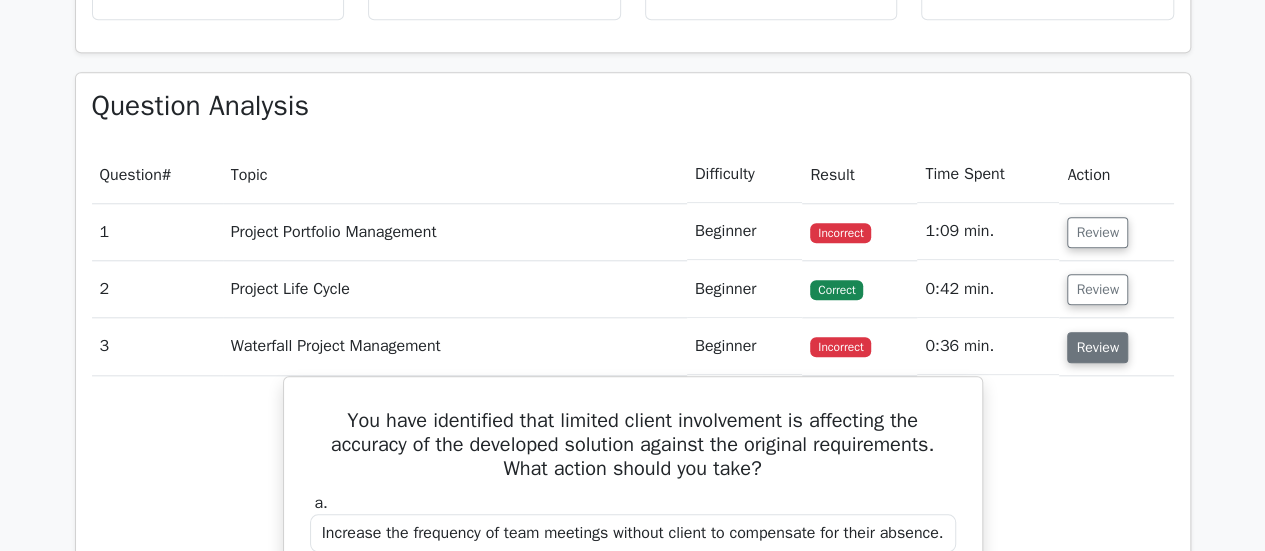 click on "Review" at bounding box center [1097, 347] 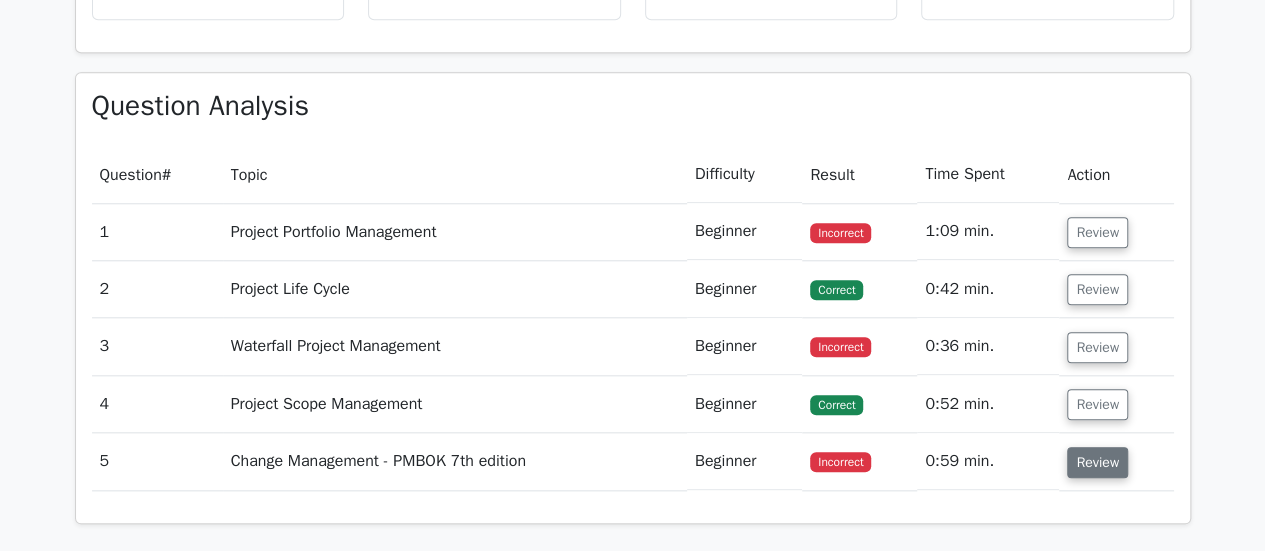 click on "Review" at bounding box center (1097, 462) 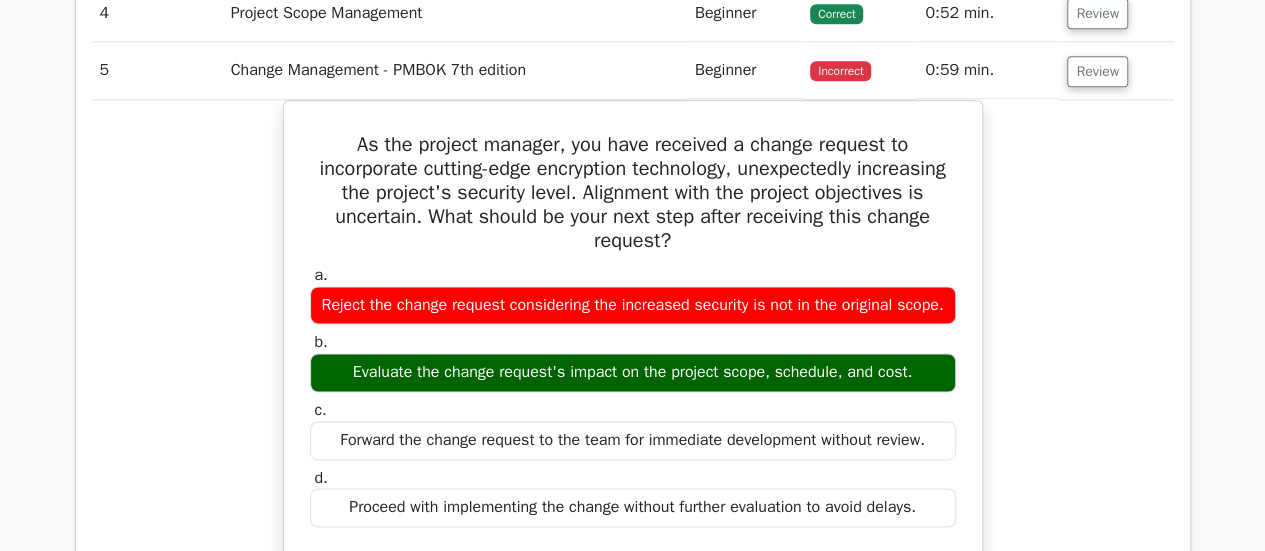 scroll, scrollTop: 1465, scrollLeft: 0, axis: vertical 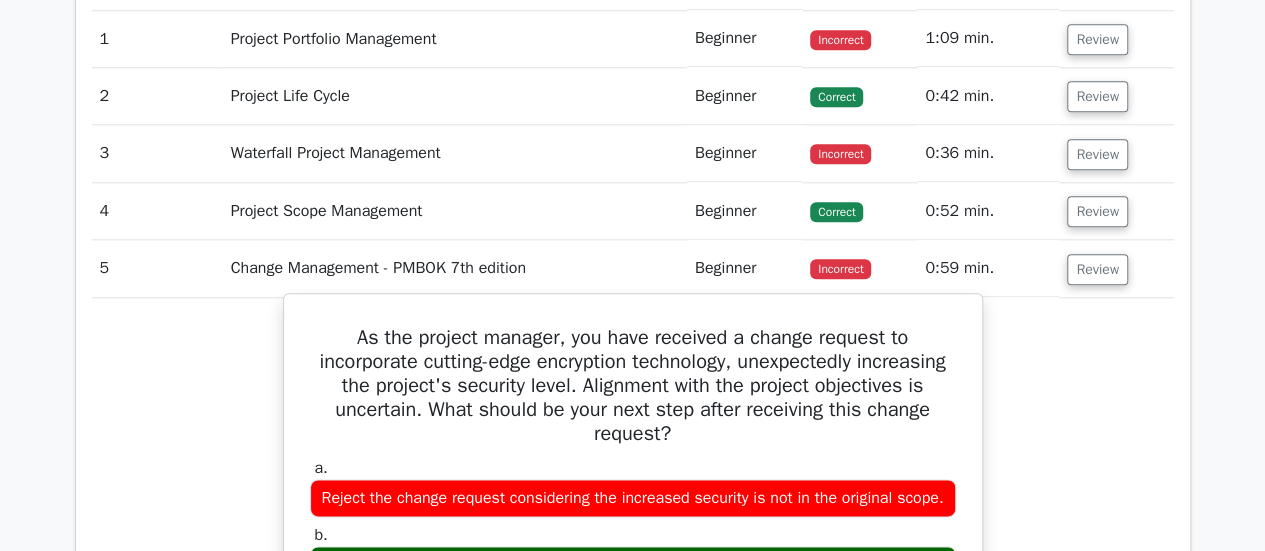 drag, startPoint x: 931, startPoint y: 303, endPoint x: 298, endPoint y: 320, distance: 633.2282 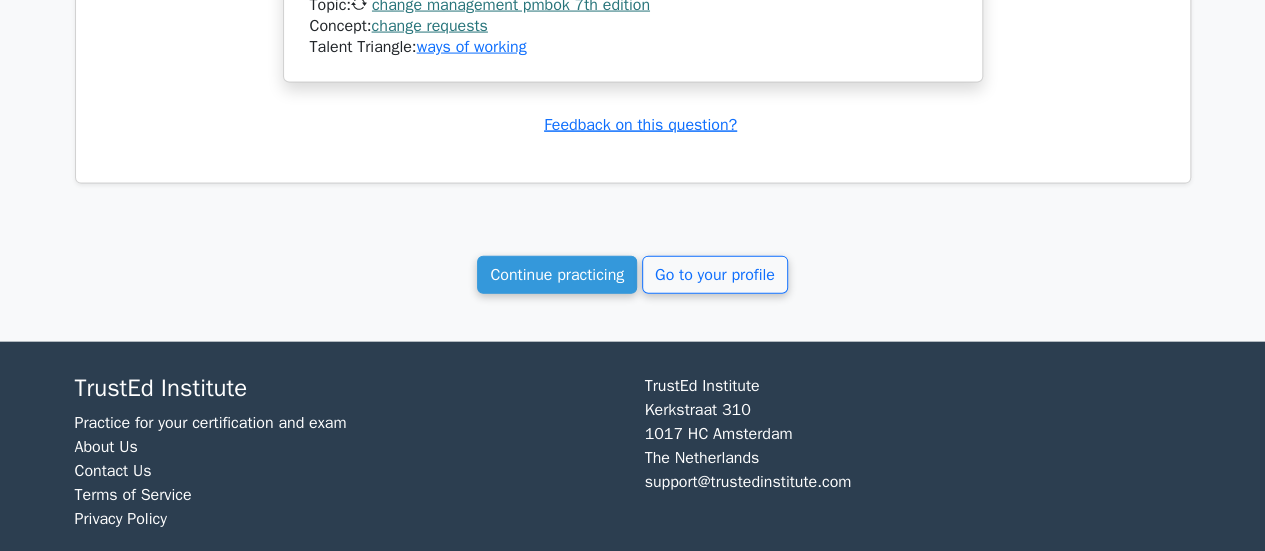 scroll, scrollTop: 2190, scrollLeft: 0, axis: vertical 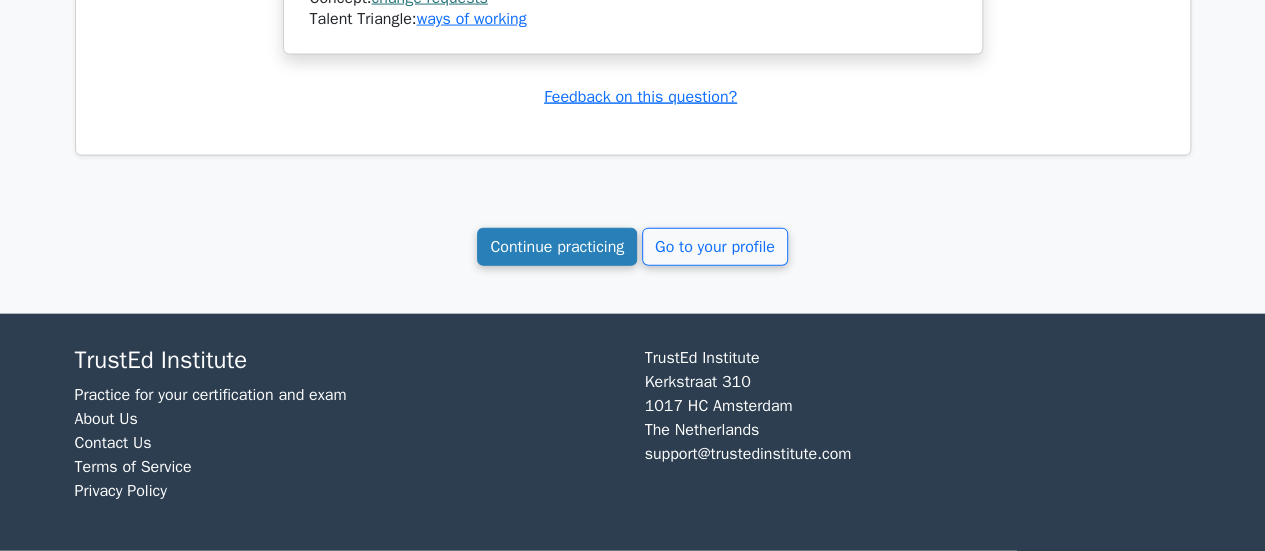 click on "Continue practicing" at bounding box center [557, 247] 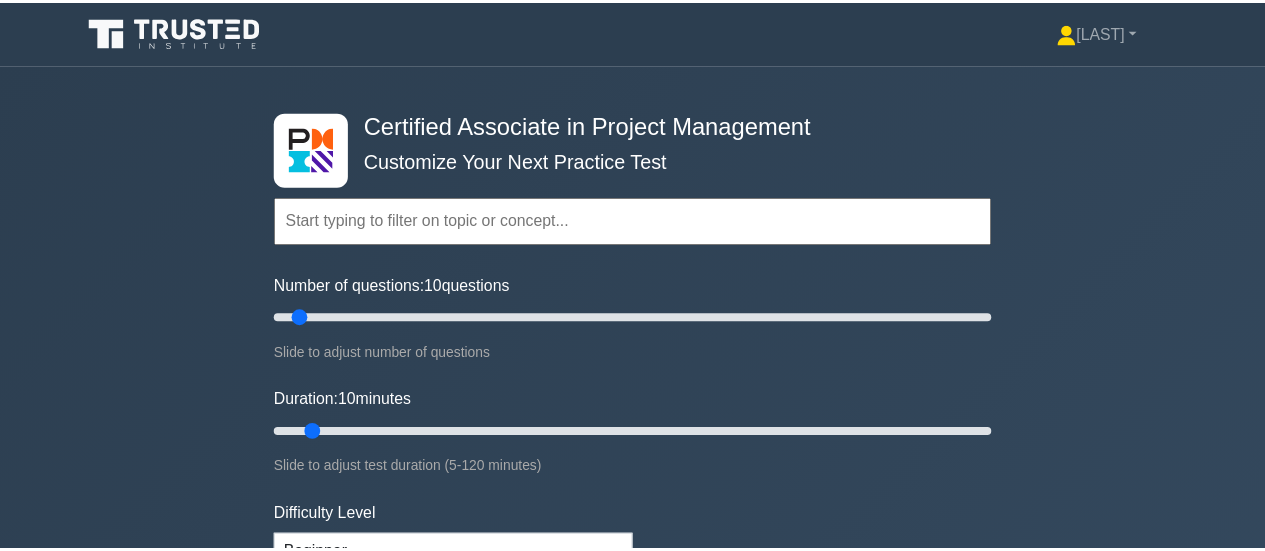 scroll, scrollTop: 0, scrollLeft: 0, axis: both 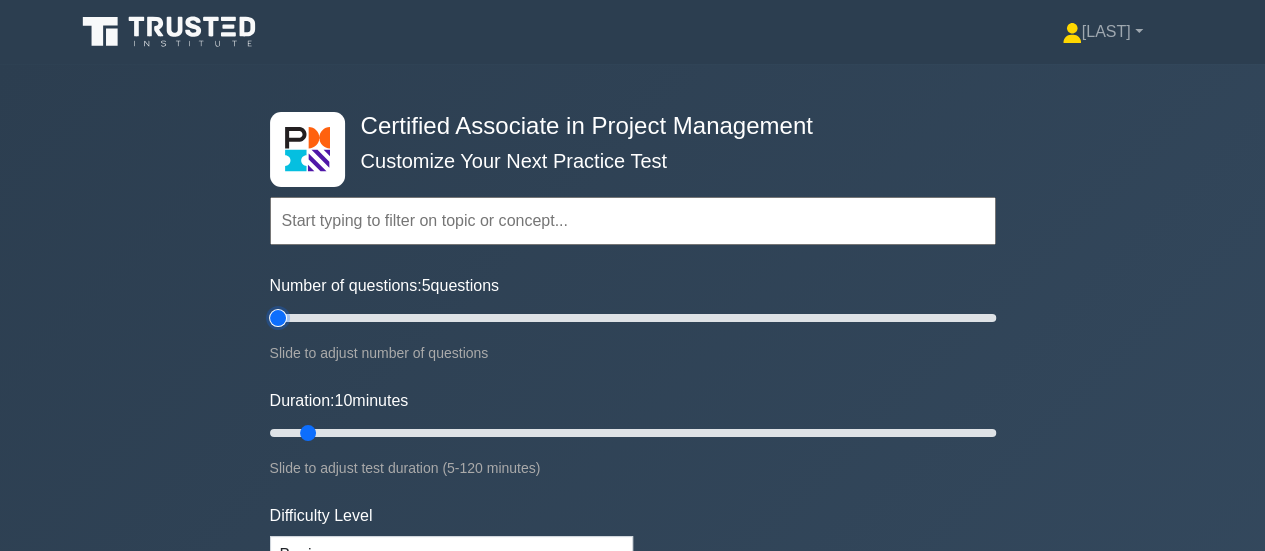 drag, startPoint x: 293, startPoint y: 321, endPoint x: 151, endPoint y: 312, distance: 142.28493 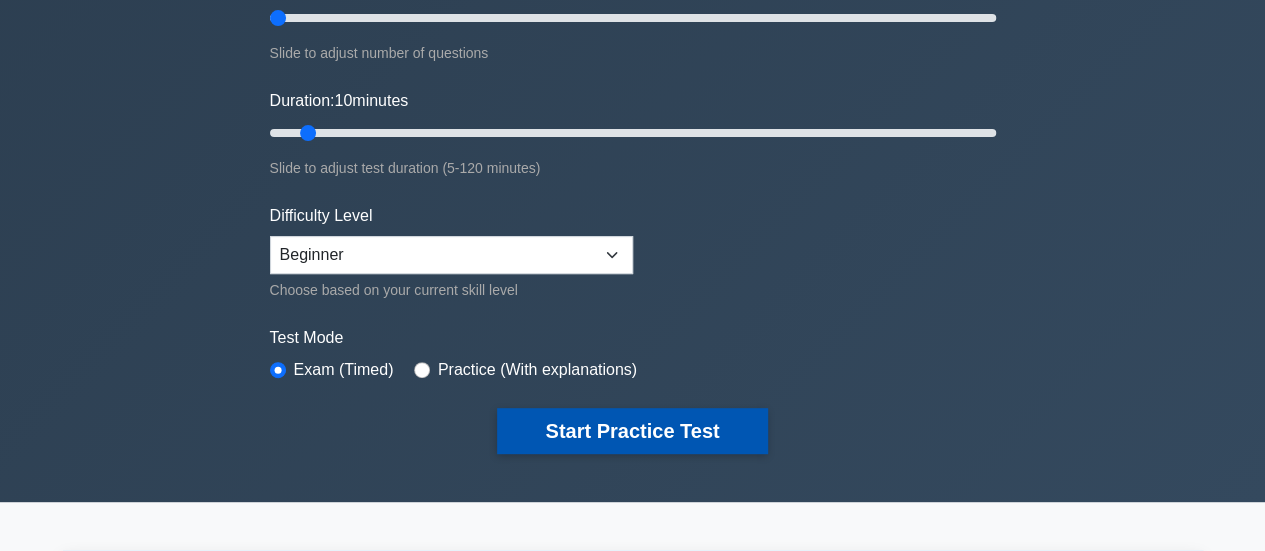 click on "Start Practice Test" at bounding box center [632, 431] 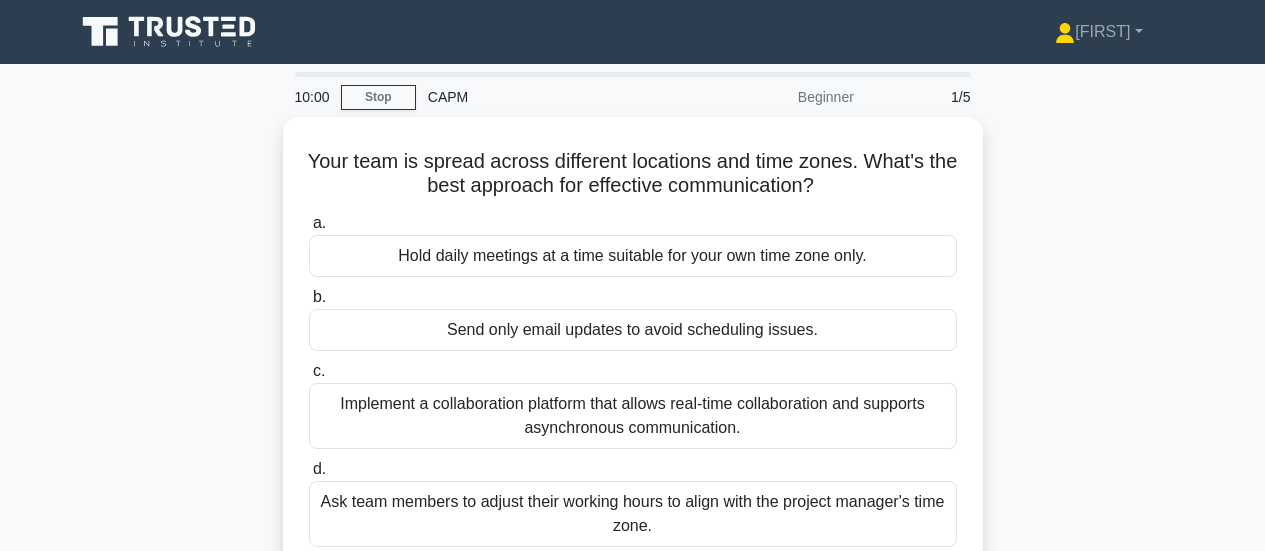 scroll, scrollTop: 0, scrollLeft: 0, axis: both 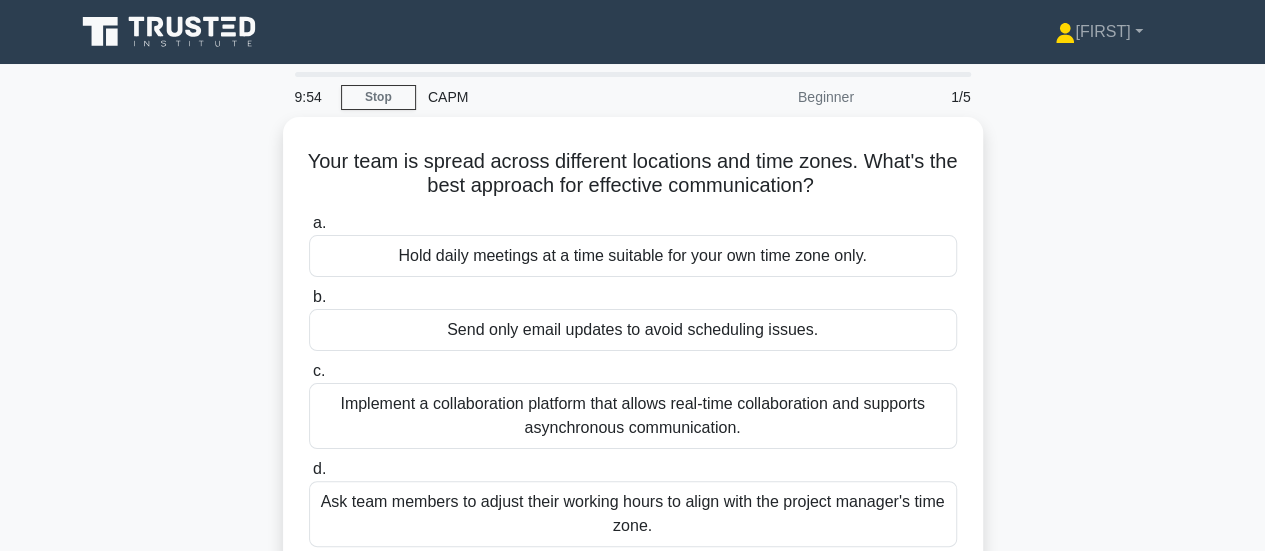 drag, startPoint x: 722, startPoint y: 219, endPoint x: 246, endPoint y: 141, distance: 482.34842 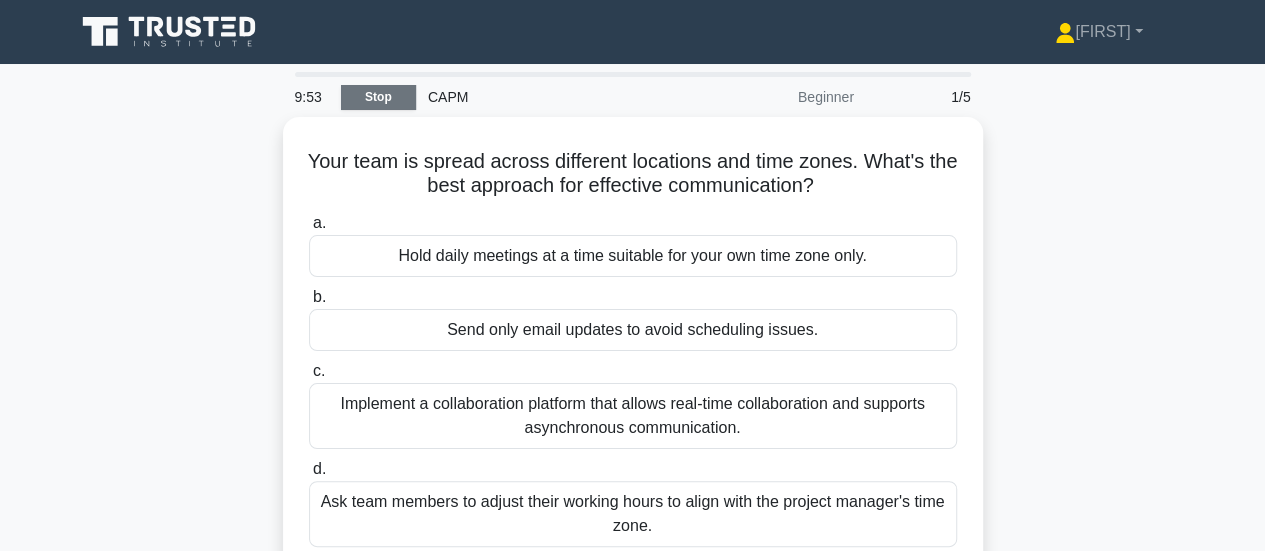 copy on "Your team is spread across different locations and time zones. What's the best approach for effective communication?
.spinner_0XTQ{transform-origin:center;animation:spinner_y6GP .75s linear infinite}@keyframes spinner_y6GP{100%{transform:rotate(360deg)}}
a.
Hold daily meetings at a time suitable for your own time zone only.
b.
Send only email updates to avoid scheduling issues.
c.
Implement a collaboration platform that allows real-time collaboration and supports asynchronous communication.
d.
Ask team members to adjust their working hours to align with the project manager's time zone." 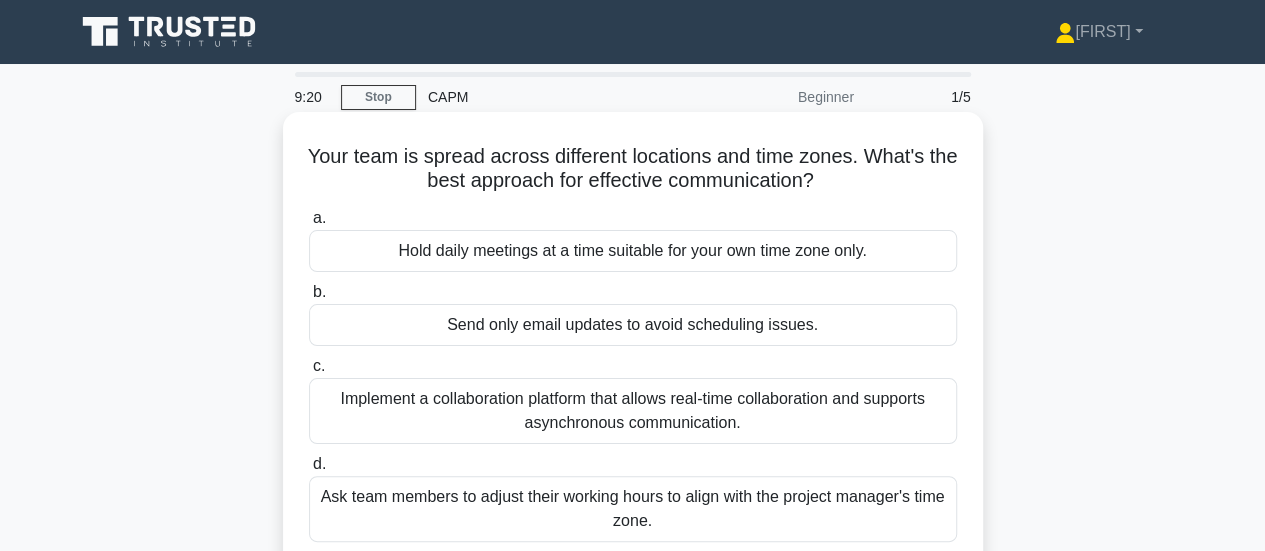 click on "Send only email updates to avoid scheduling issues." at bounding box center (633, 325) 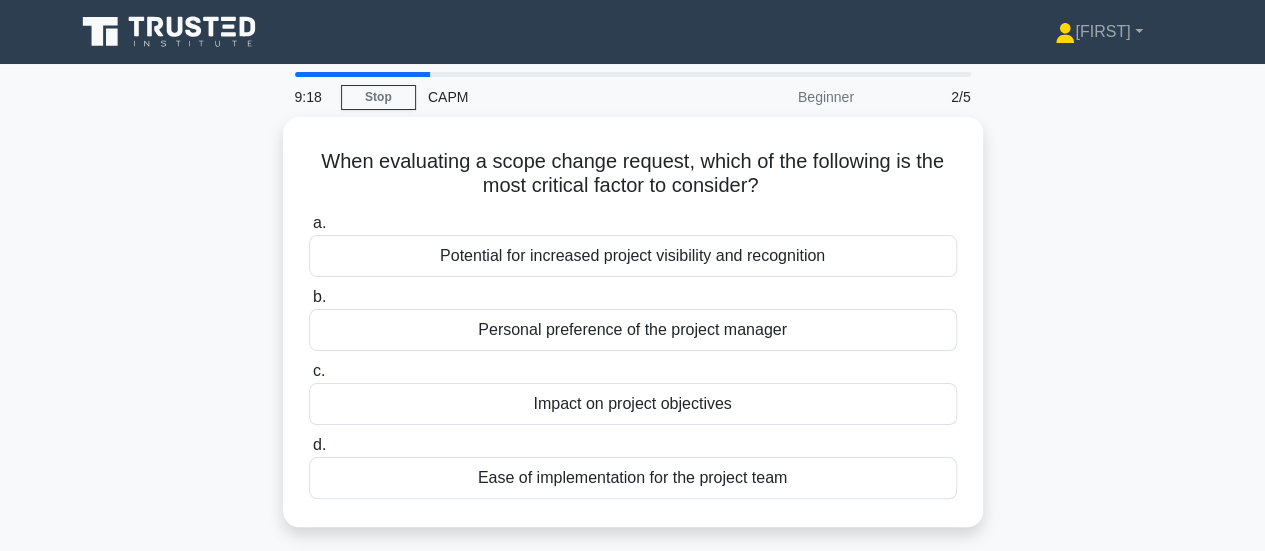 drag, startPoint x: 732, startPoint y: 485, endPoint x: 254, endPoint y: 132, distance: 594.2163 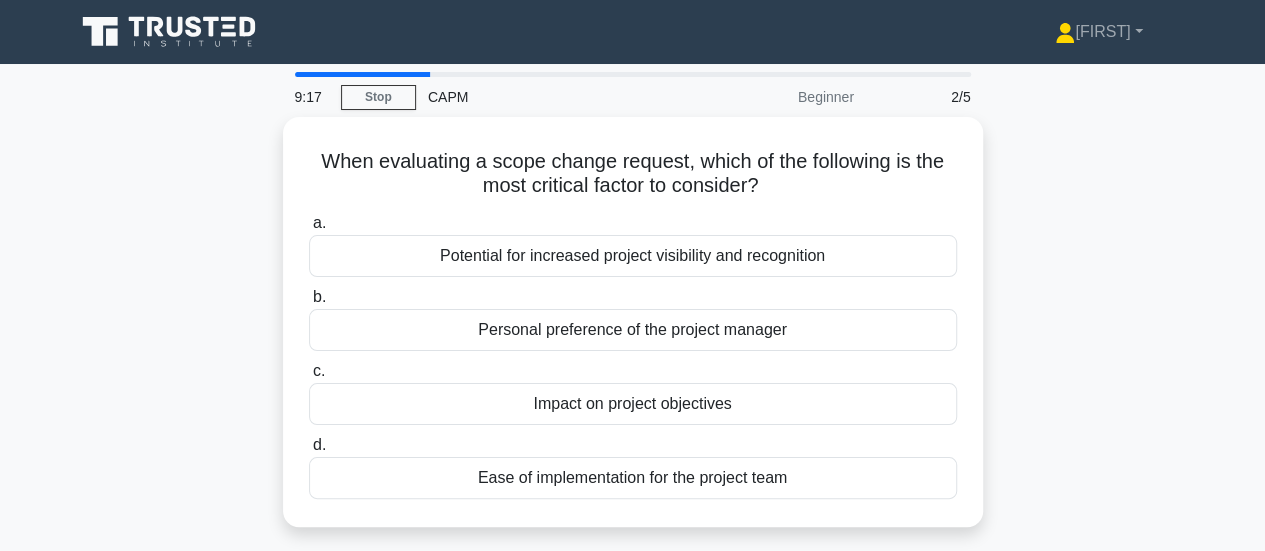 copy on "When evaluating a scope change request, which of the following is the most critical factor to consider?
.spinner_0XTQ{transform-origin:center;animation:spinner_y6GP .75s linear infinite}@keyframes spinner_y6GP{100%{transform:rotate(360deg)}}
a.
Potential for increased project visibility and recognition
b.
Personal preference of the project manager
c.
Impact on project objectives
d.
Ease of implementation for the project team" 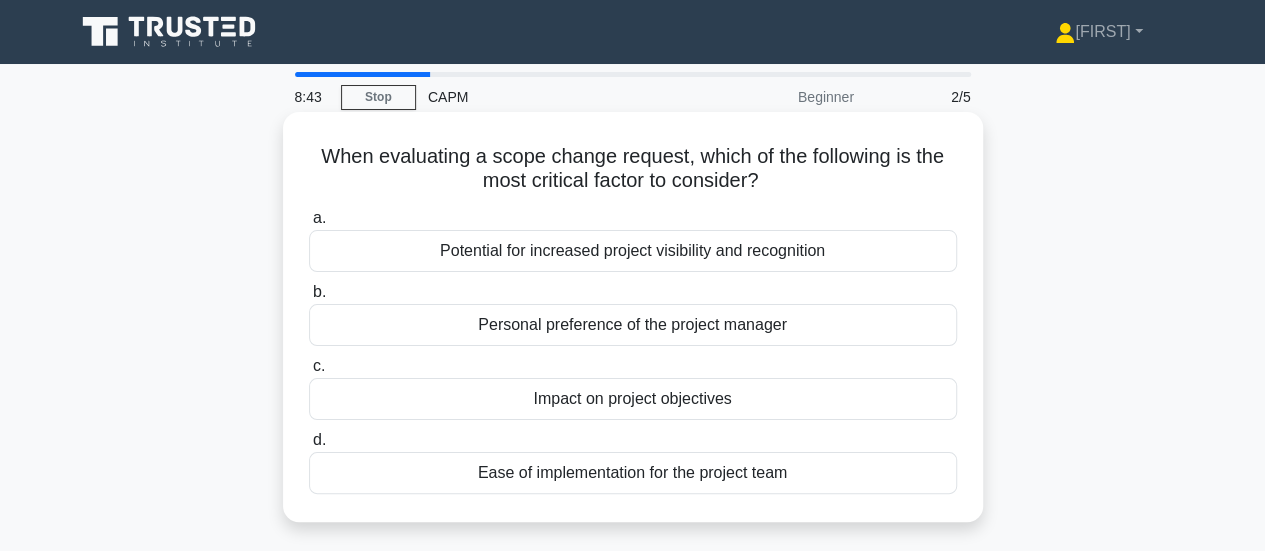 click on "Impact on project objectives" at bounding box center (633, 399) 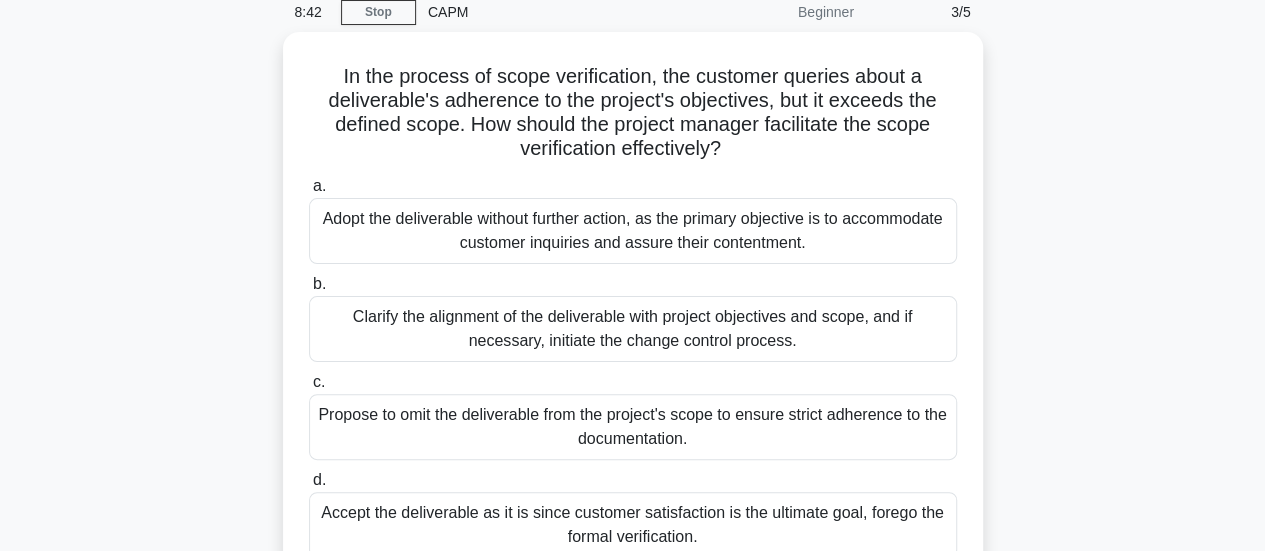 scroll, scrollTop: 200, scrollLeft: 0, axis: vertical 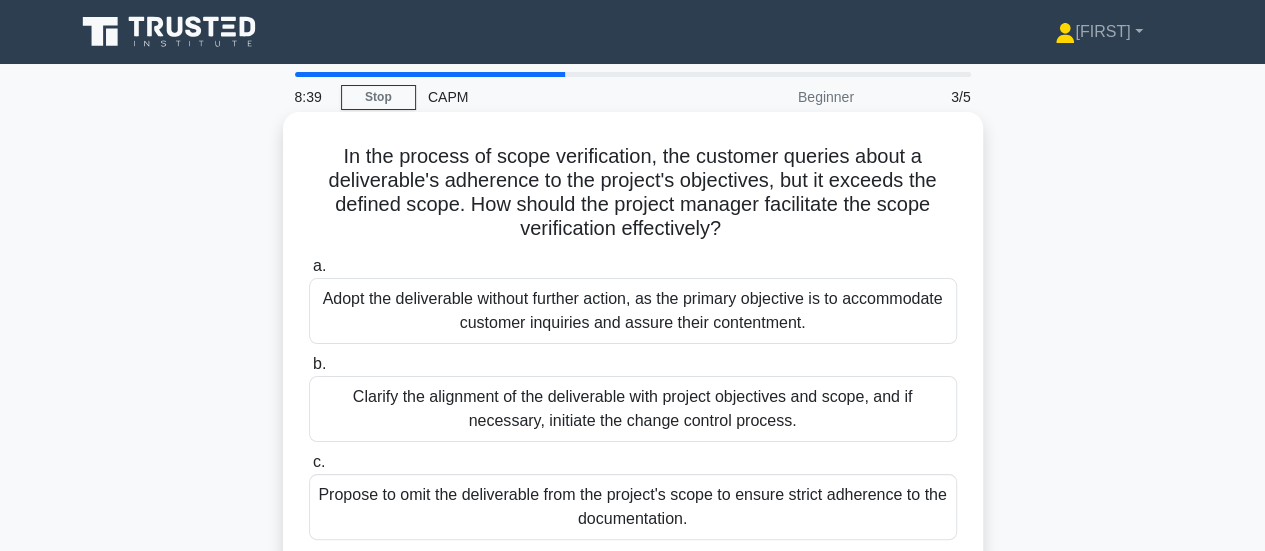 drag, startPoint x: 814, startPoint y: 432, endPoint x: 302, endPoint y: 155, distance: 582.128 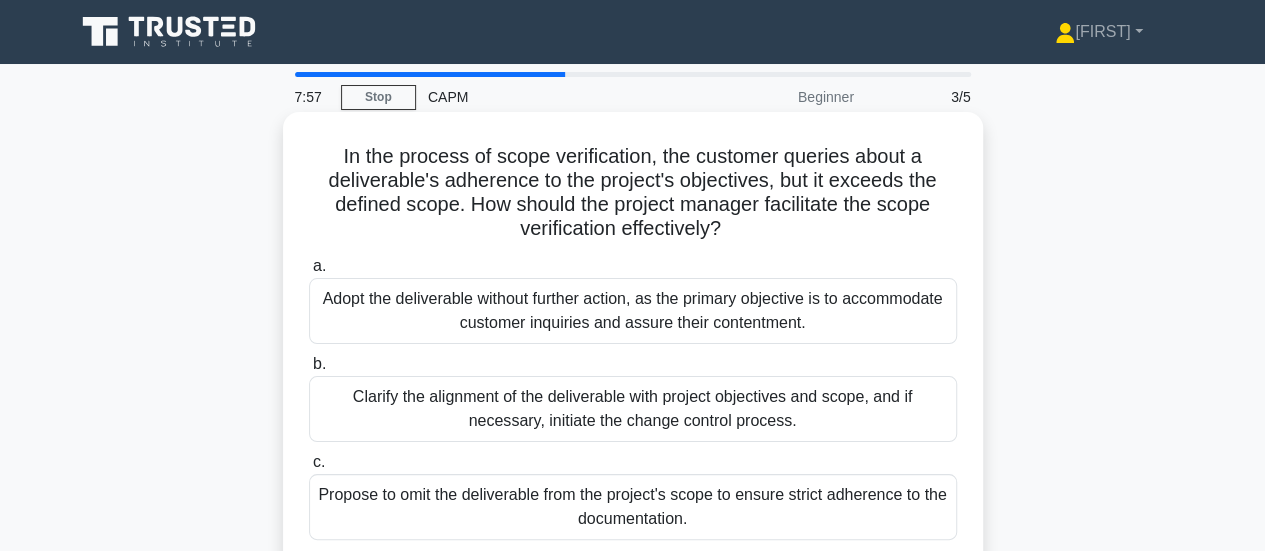 click on "Clarify the alignment of the deliverable with project objectives and scope, and if necessary, initiate the change control process." at bounding box center (633, 409) 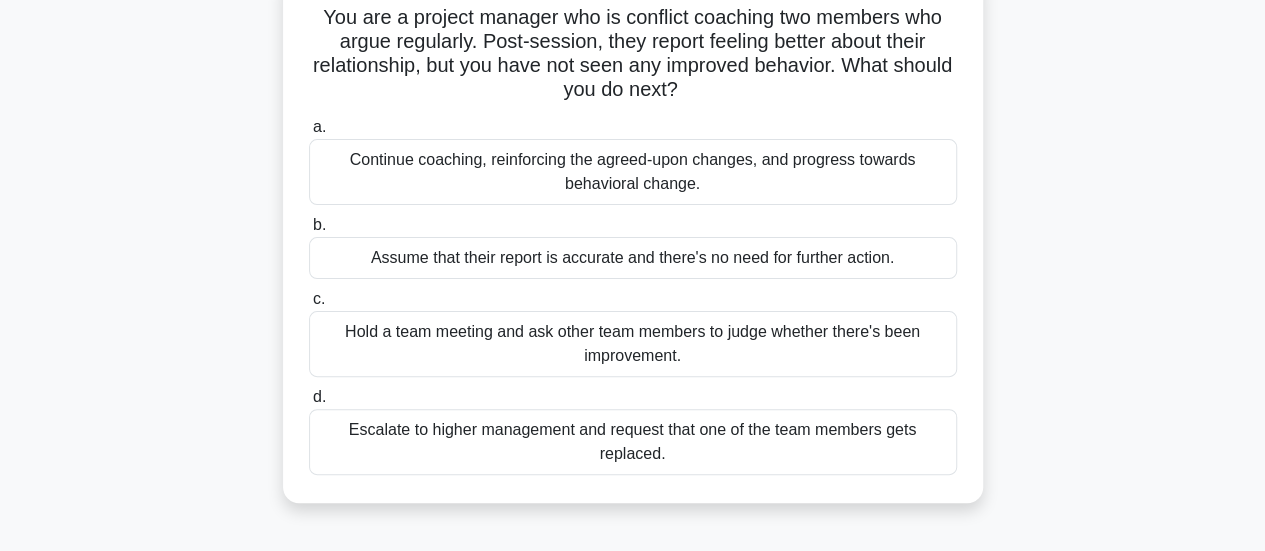 scroll, scrollTop: 300, scrollLeft: 0, axis: vertical 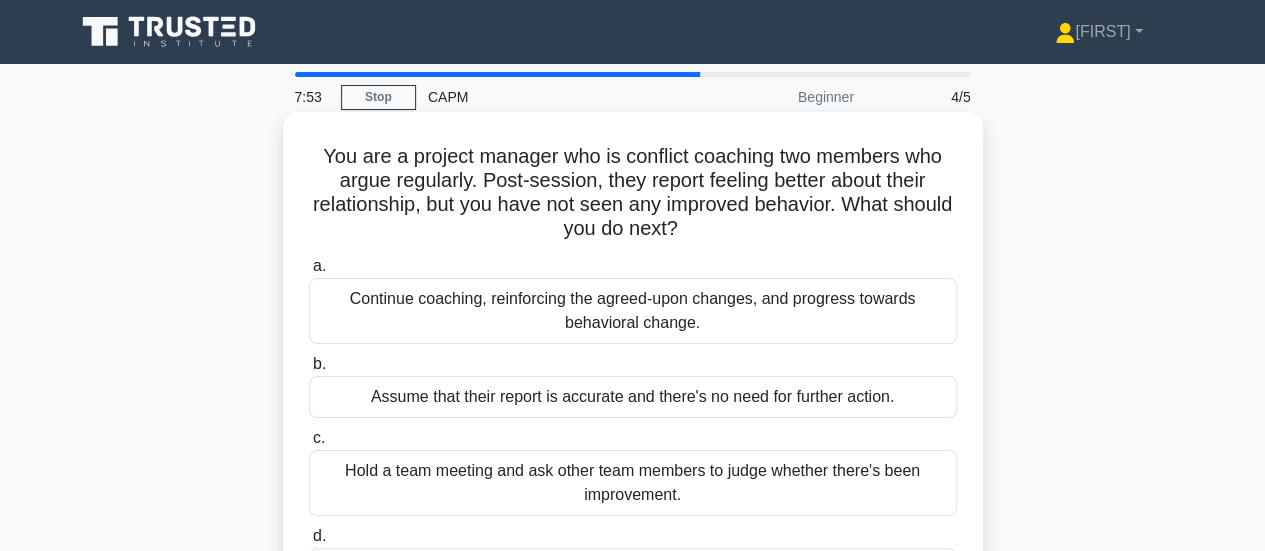 drag, startPoint x: 735, startPoint y: 311, endPoint x: 323, endPoint y: 125, distance: 452.03983 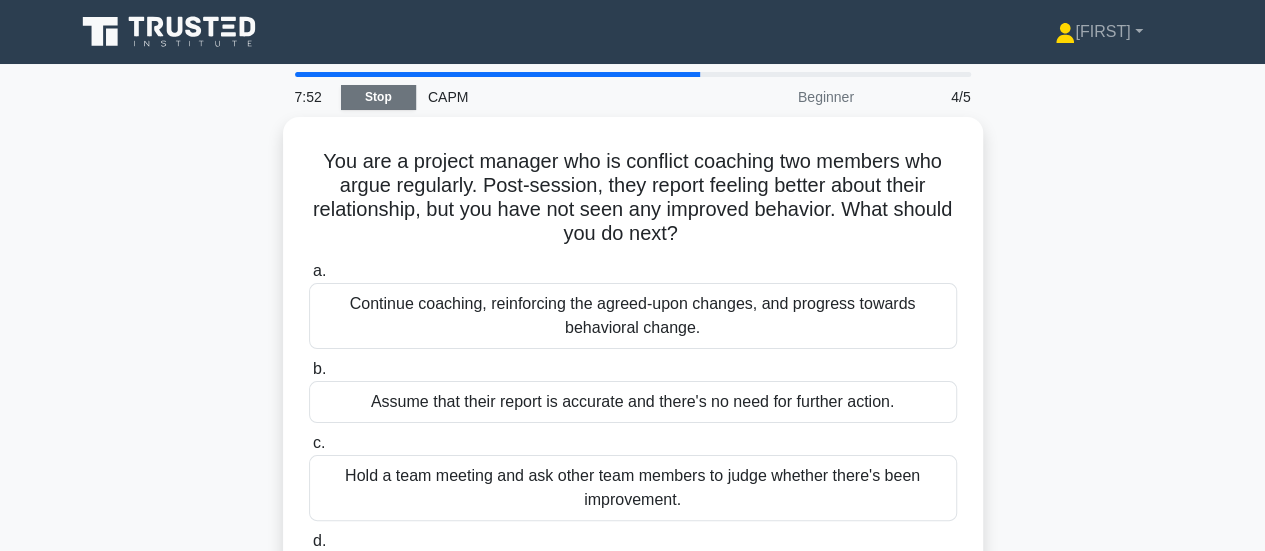 copy on "You are a project manager who is conflict coaching two members who argue regularly. Post-session, they report feeling better about their relationship, but you have not seen any improved behavior. What should you do next?
.spinner_0XTQ{transform-origin:center;animation:spinner_y6GP .75s linear infinite}@keyframes spinner_y6GP{100%{transform:rotate(360deg)}}
a.
Continue coaching, reinforcing the agreed-upon changes, and progress towards behavioral change.
b.
Assume that their report is accurate and there's no need for further action.
c.
Hold a team meeting and ask other team members to judge whether there's been improvement.
d.
Escalate to higher management and request that one of the team members gets repla..." 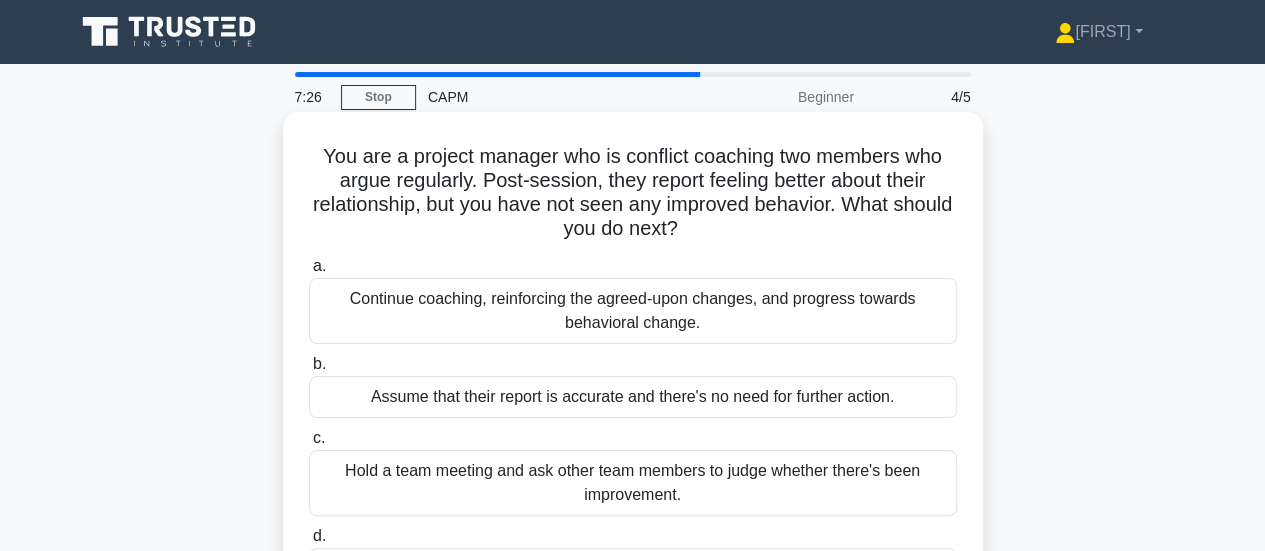 drag, startPoint x: 565, startPoint y: 292, endPoint x: 552, endPoint y: 301, distance: 15.811388 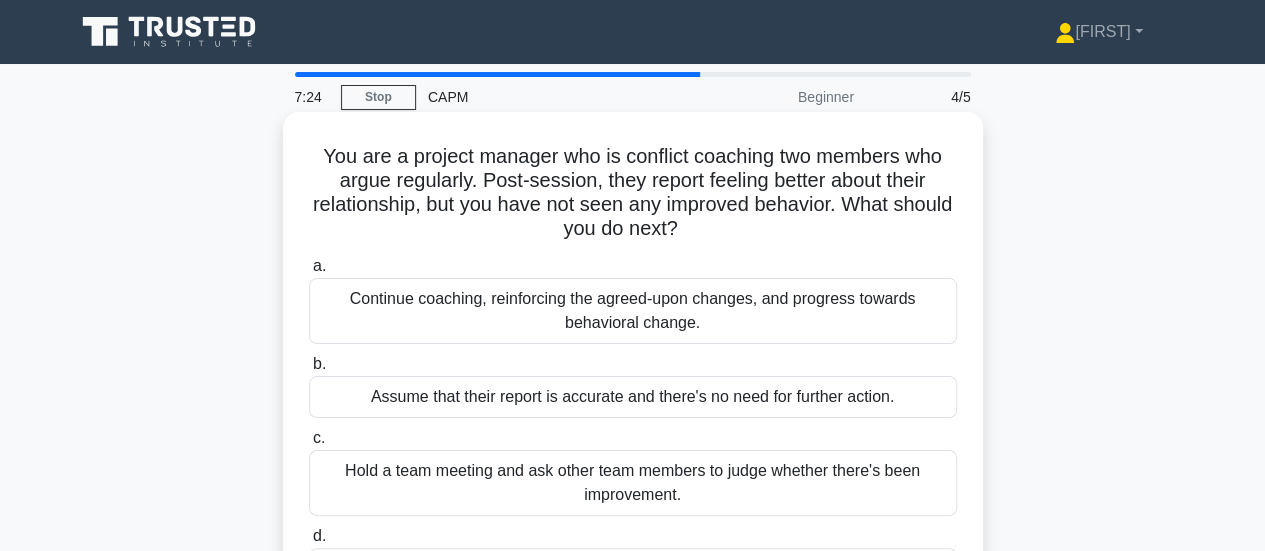 drag, startPoint x: 552, startPoint y: 301, endPoint x: 506, endPoint y: 291, distance: 47.07441 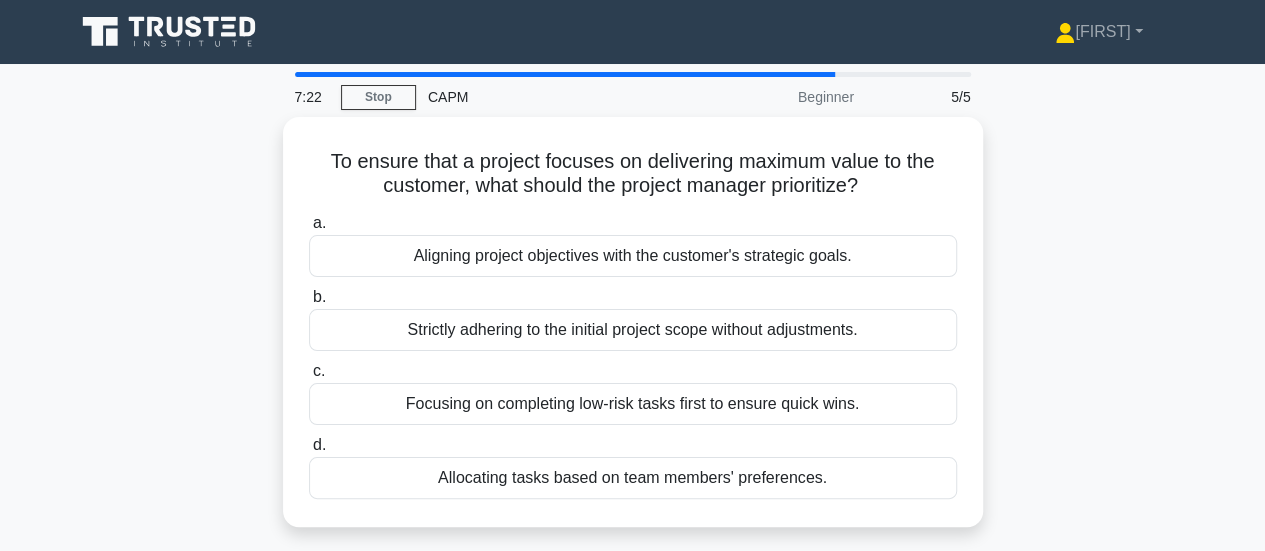 drag, startPoint x: 841, startPoint y: 475, endPoint x: 215, endPoint y: 139, distance: 710.4731 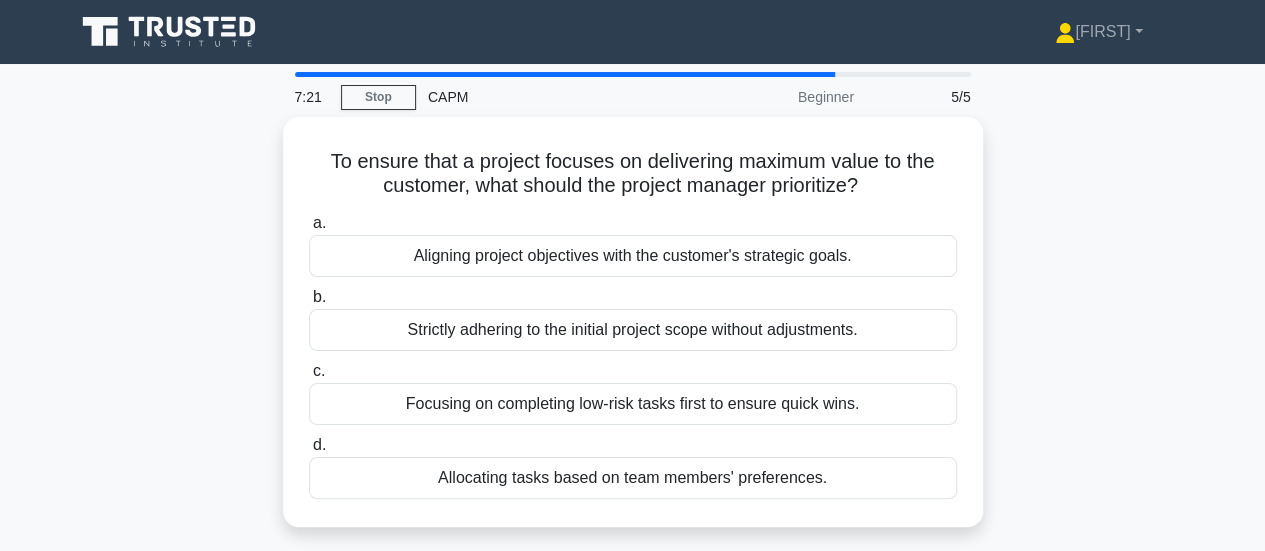 copy on "To ensure that a project focuses on delivering maximum value to the customer, what should the project manager prioritize?
.spinner_0XTQ{transform-origin:center;animation:spinner_y6GP .75s linear infinite}@keyframes spinner_y6GP{100%{transform:rotate(360deg)}}
a.
Aligning project objectives with the customer's strategic goals.
b.
Strictly adhering to the initial project scope without adjustments.
c.
Focusing on completing low-risk tasks first to ensure quick wins.
d.
Allocating tasks based on team members' preferences." 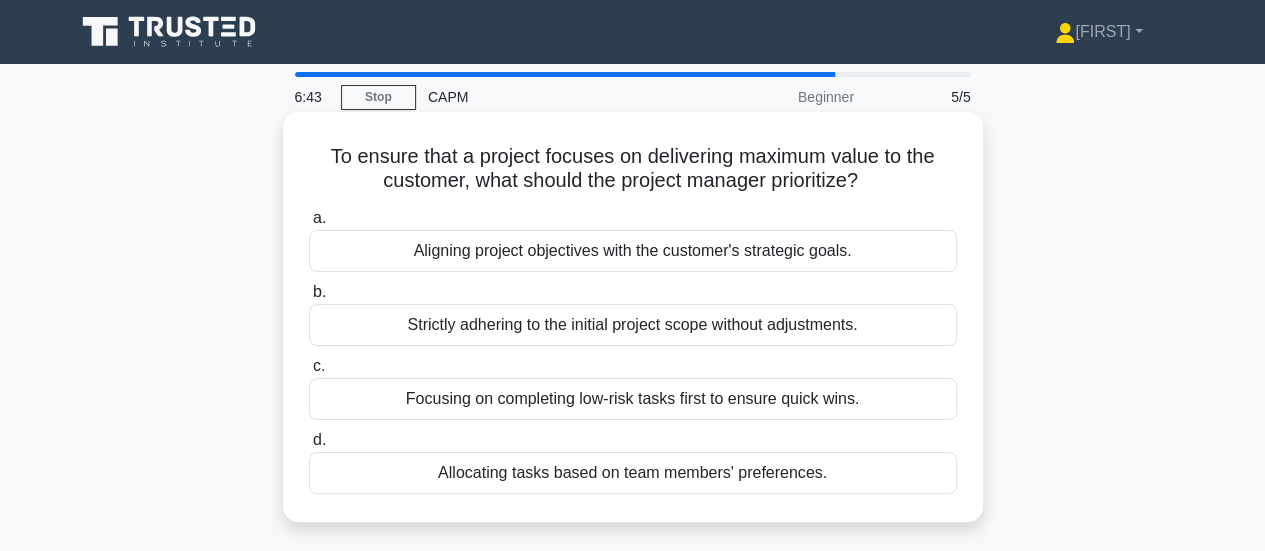 click on "Focusing on completing low-risk tasks first to ensure quick wins." at bounding box center (633, 399) 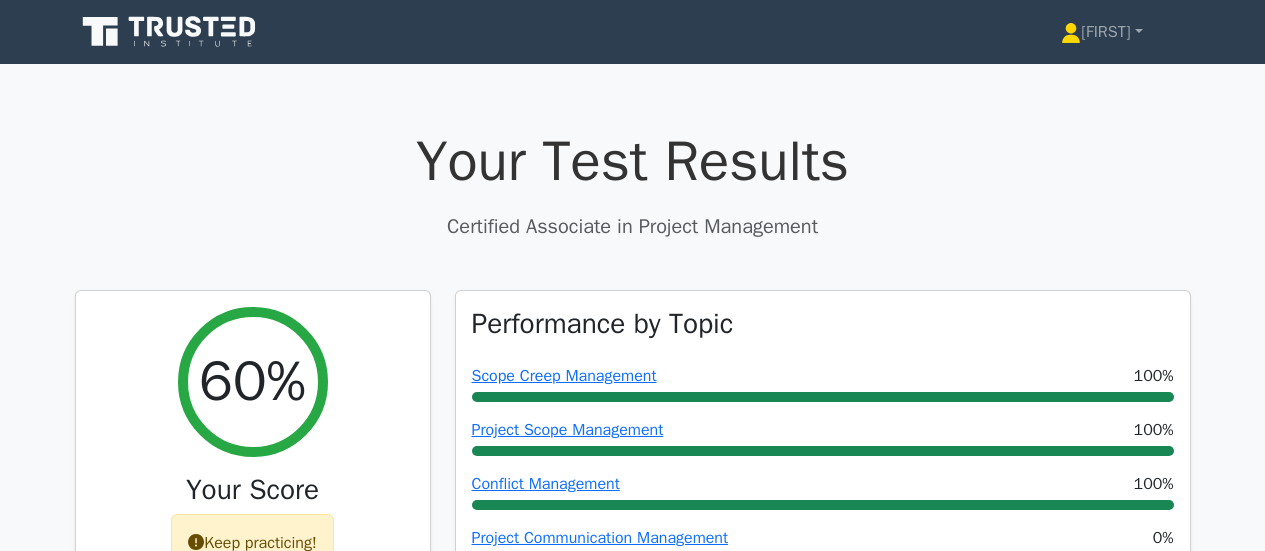 scroll, scrollTop: 0, scrollLeft: 0, axis: both 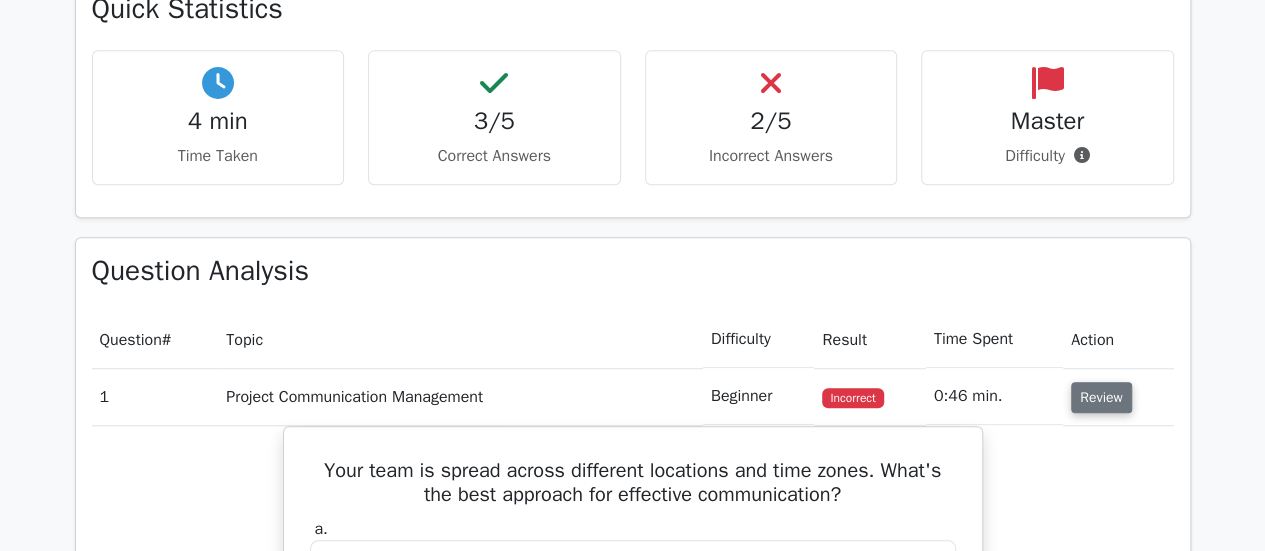 click on "Review" at bounding box center (1101, 397) 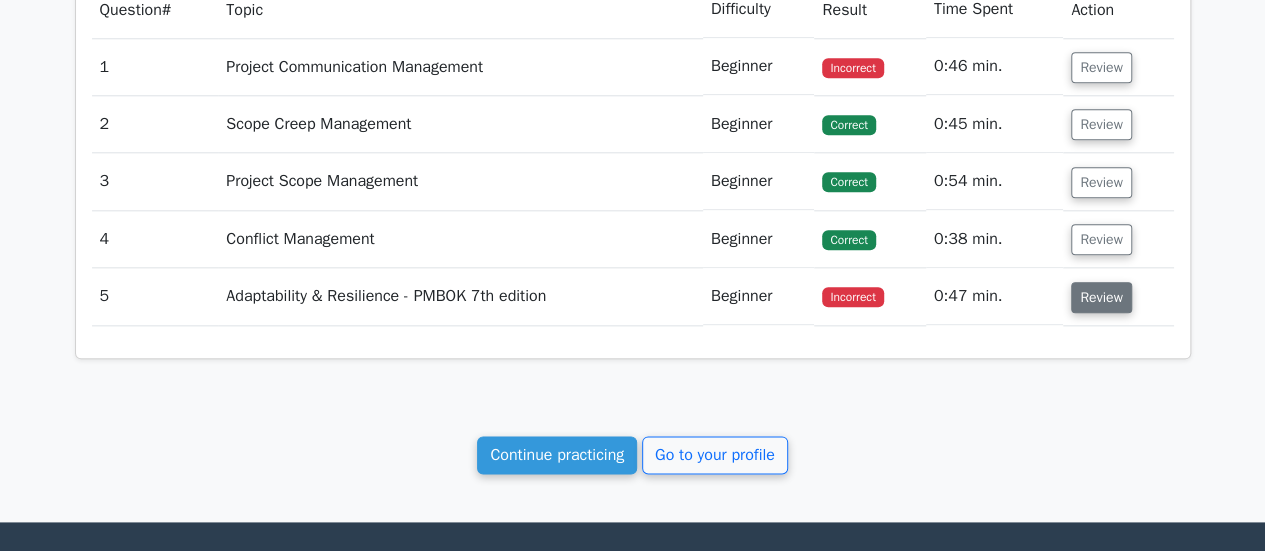 scroll, scrollTop: 1000, scrollLeft: 0, axis: vertical 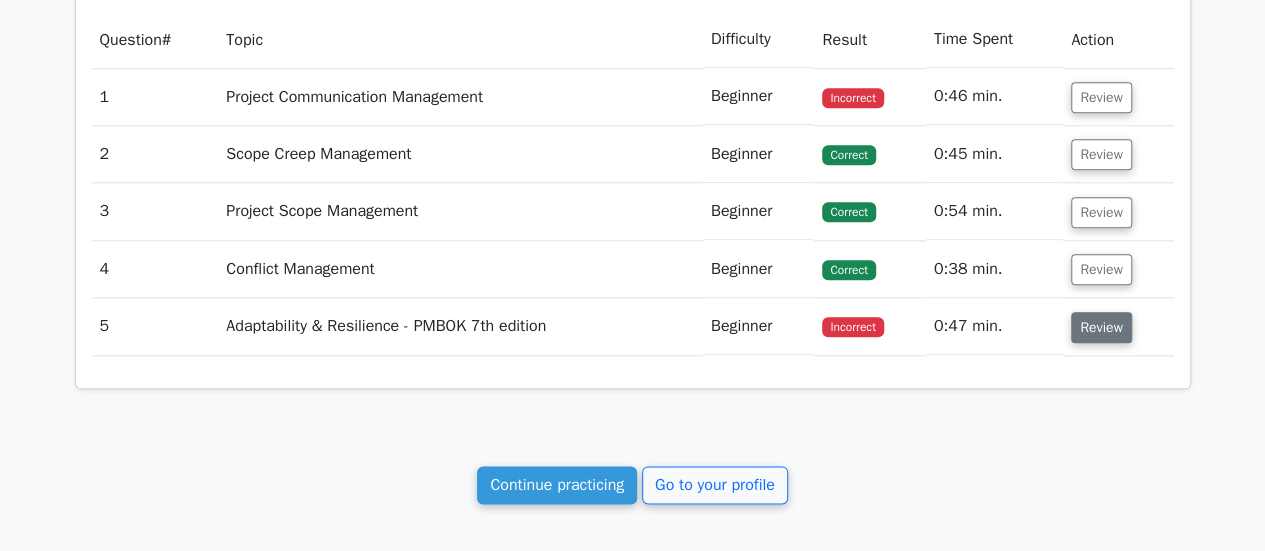 click on "Review" at bounding box center [1101, 327] 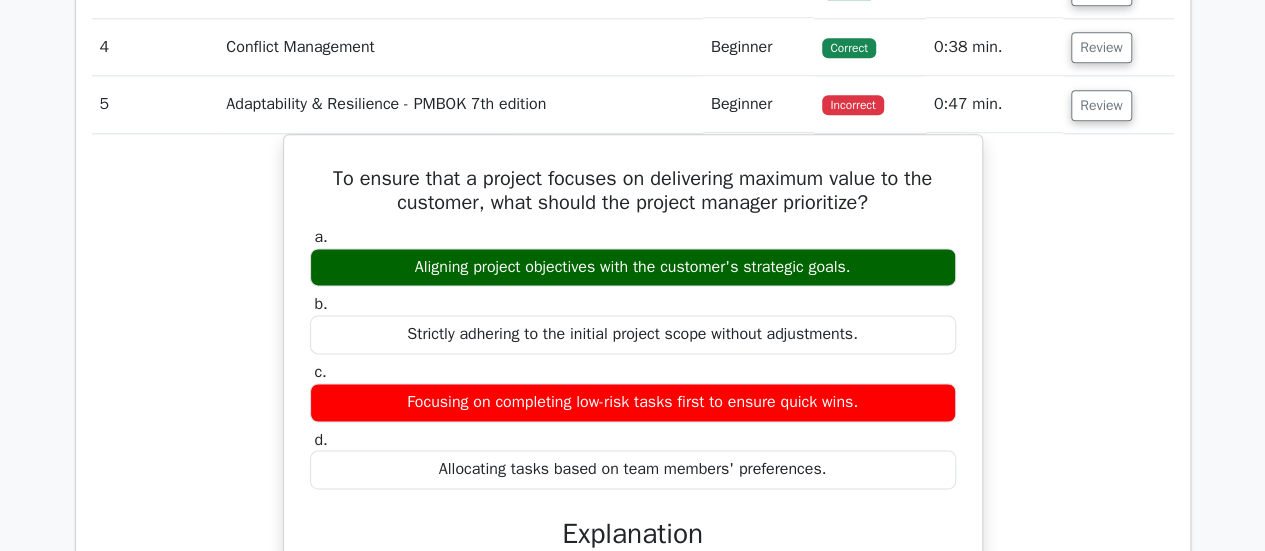 scroll, scrollTop: 1300, scrollLeft: 0, axis: vertical 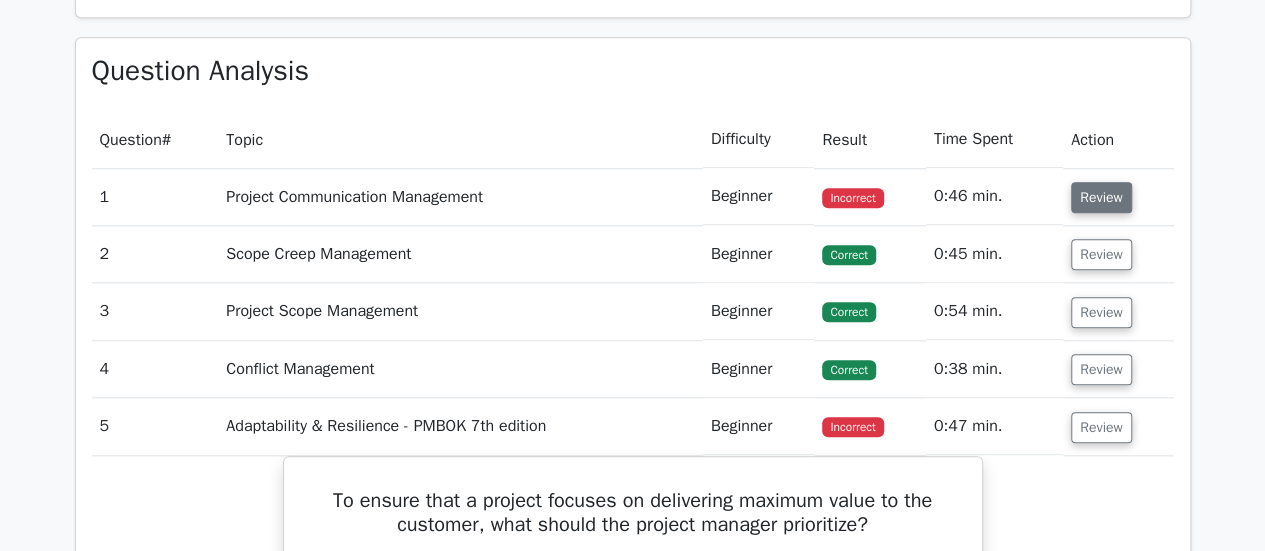click on "Review" at bounding box center (1101, 197) 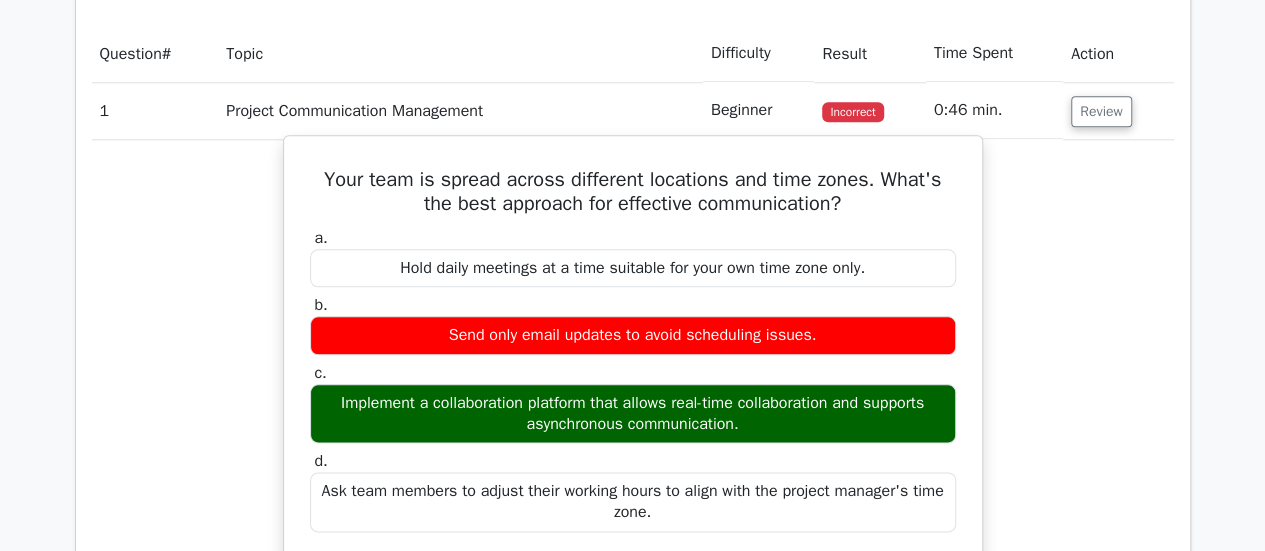 scroll, scrollTop: 1100, scrollLeft: 0, axis: vertical 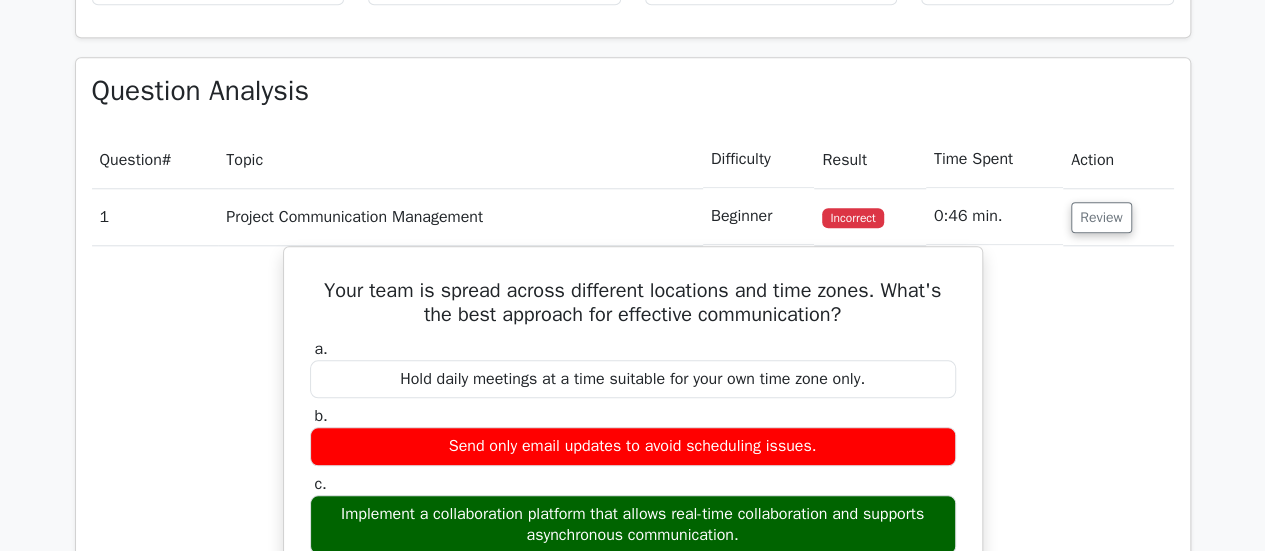 drag, startPoint x: 664, startPoint y: 399, endPoint x: 274, endPoint y: 241, distance: 420.78973 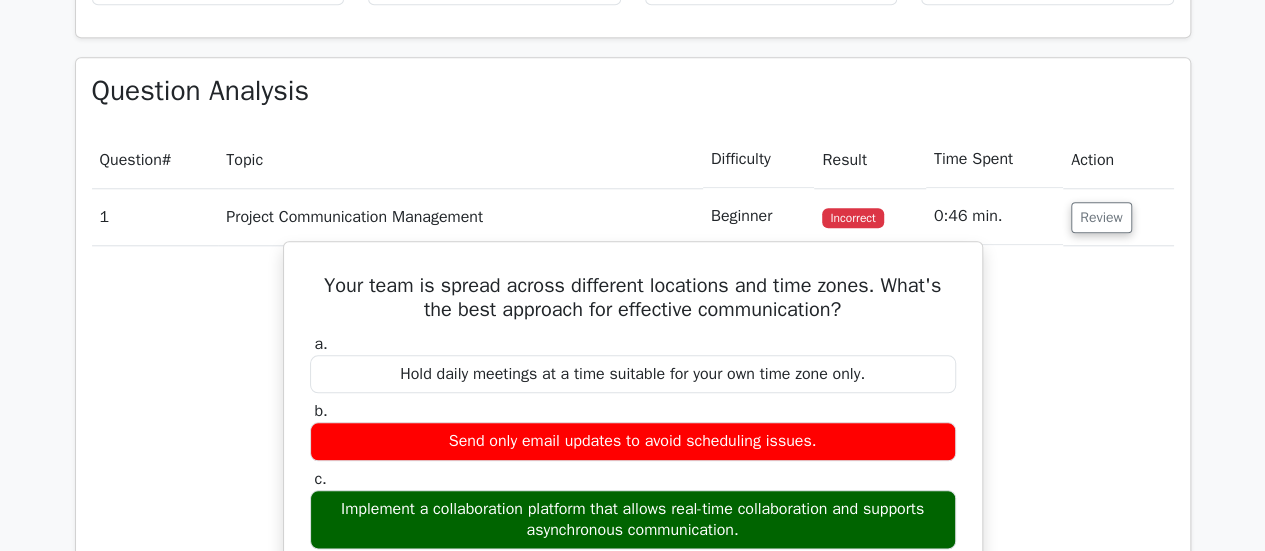 scroll, scrollTop: 980, scrollLeft: 0, axis: vertical 